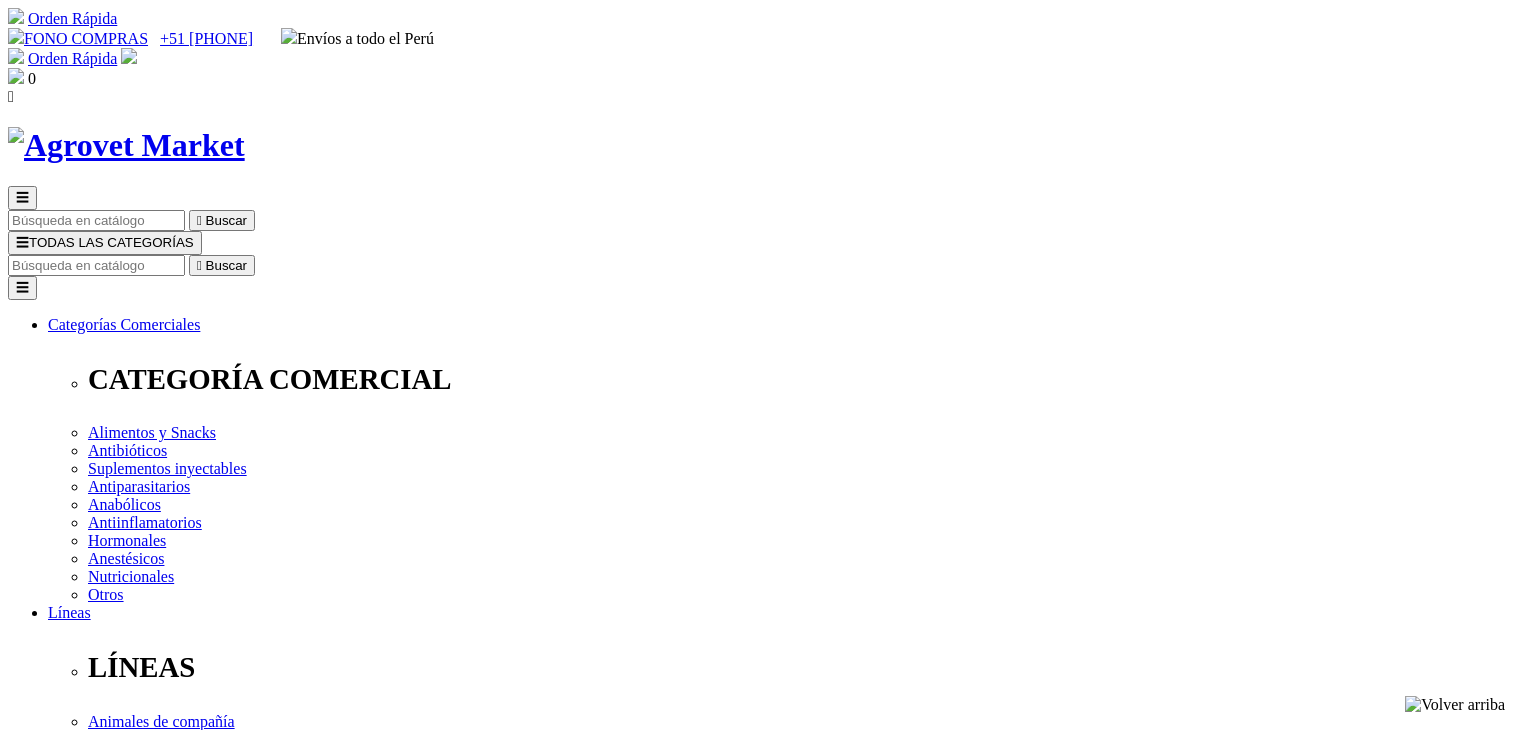 scroll, scrollTop: 0, scrollLeft: 0, axis: both 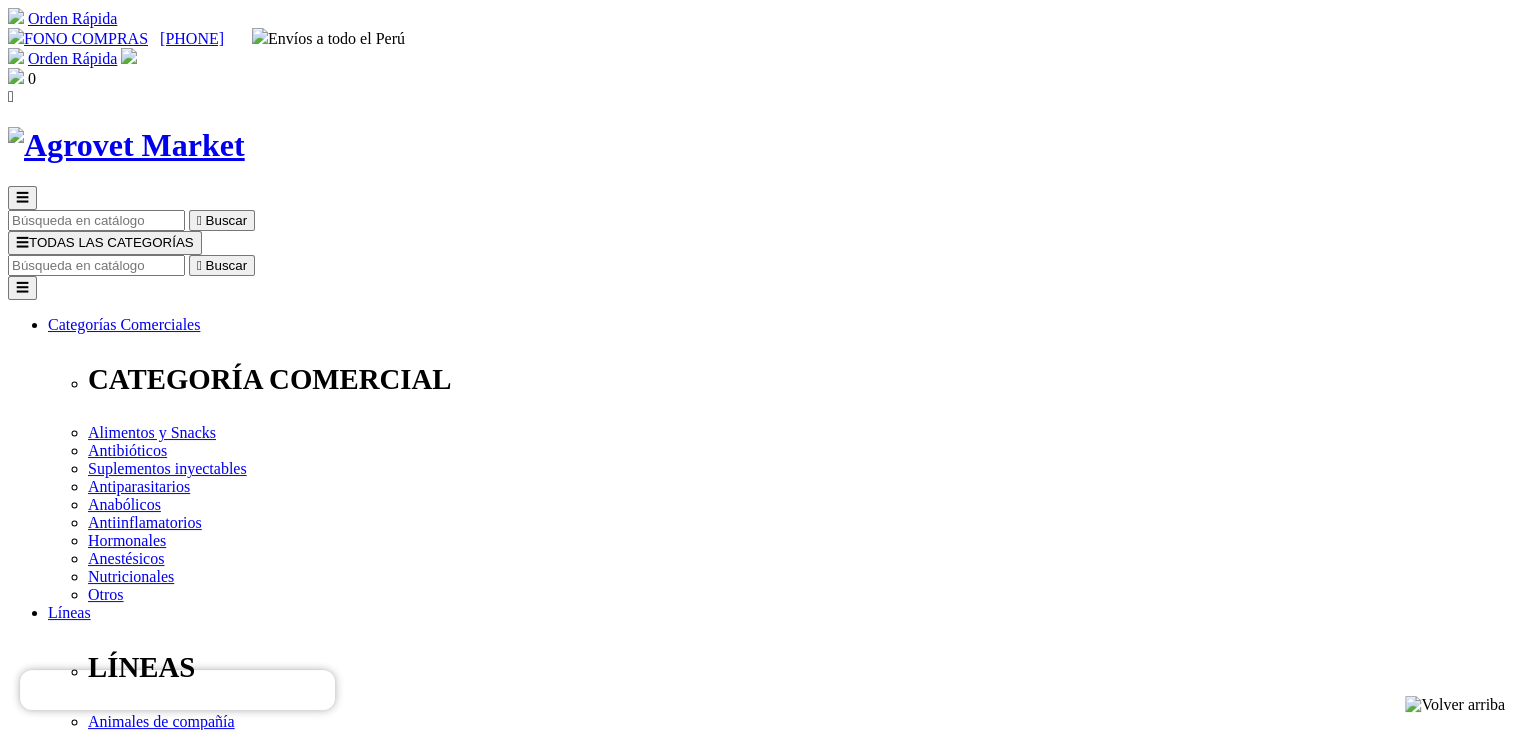 drag, startPoint x: 774, startPoint y: 263, endPoint x: 985, endPoint y: 269, distance: 211.0853 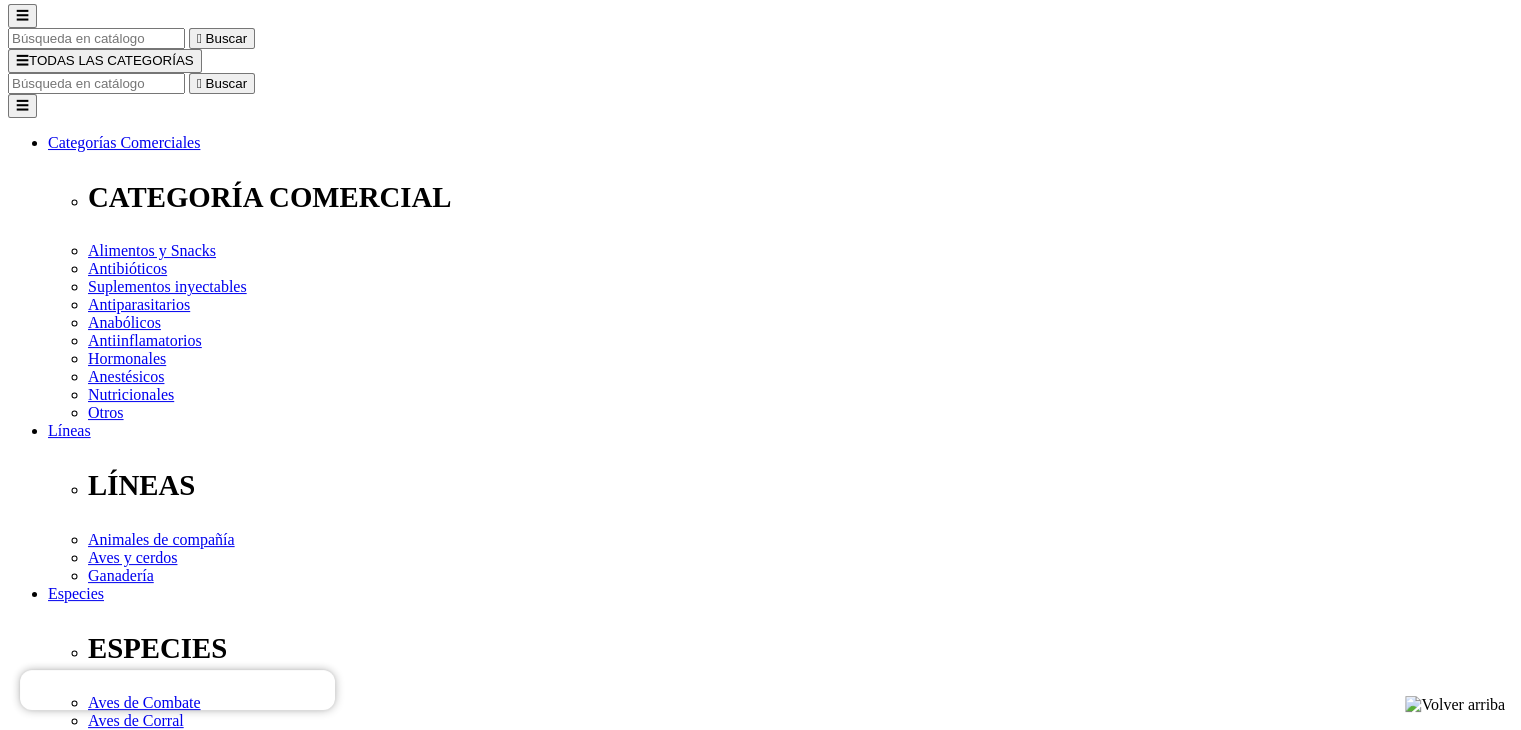 scroll, scrollTop: 180, scrollLeft: 0, axis: vertical 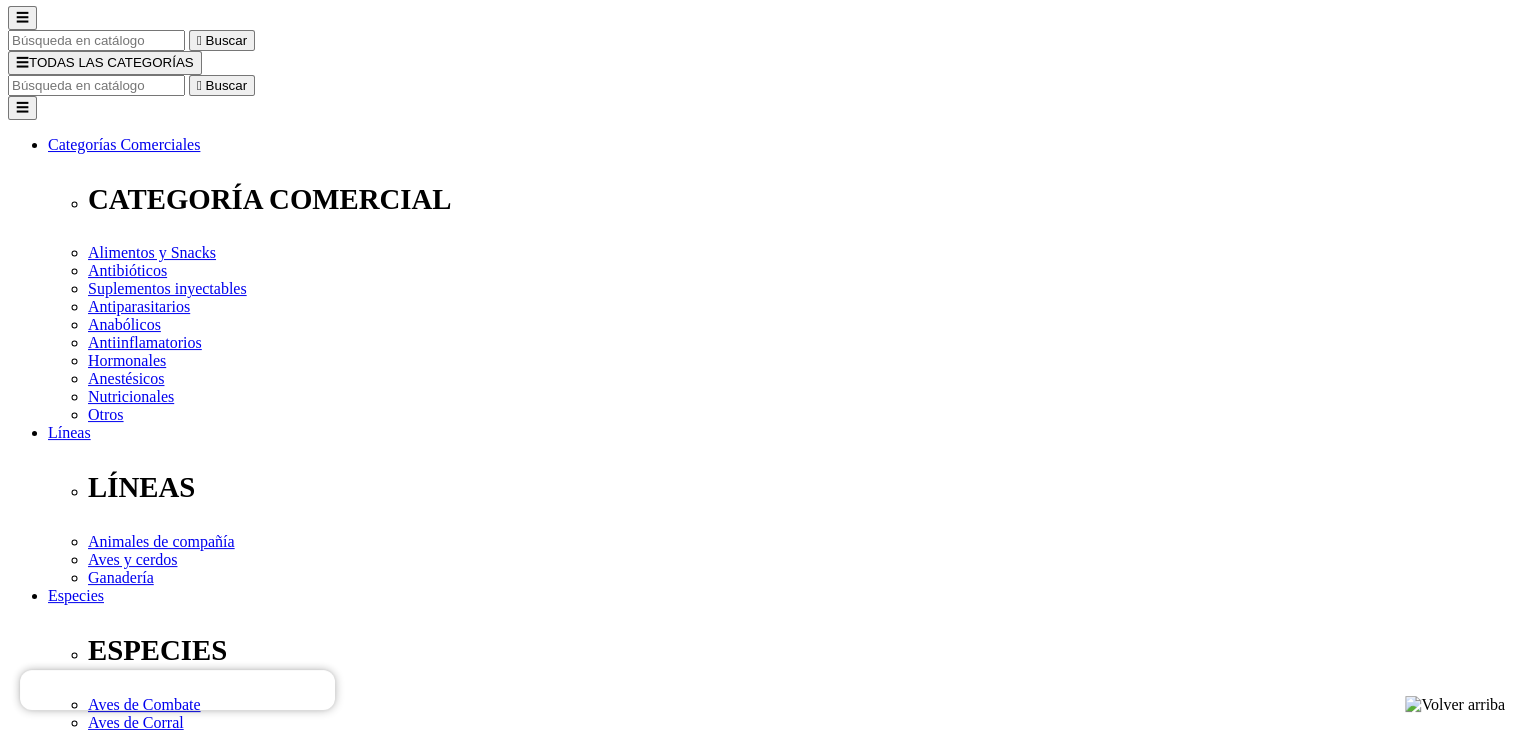 drag, startPoint x: 1327, startPoint y: 78, endPoint x: 776, endPoint y: 72, distance: 551.03265 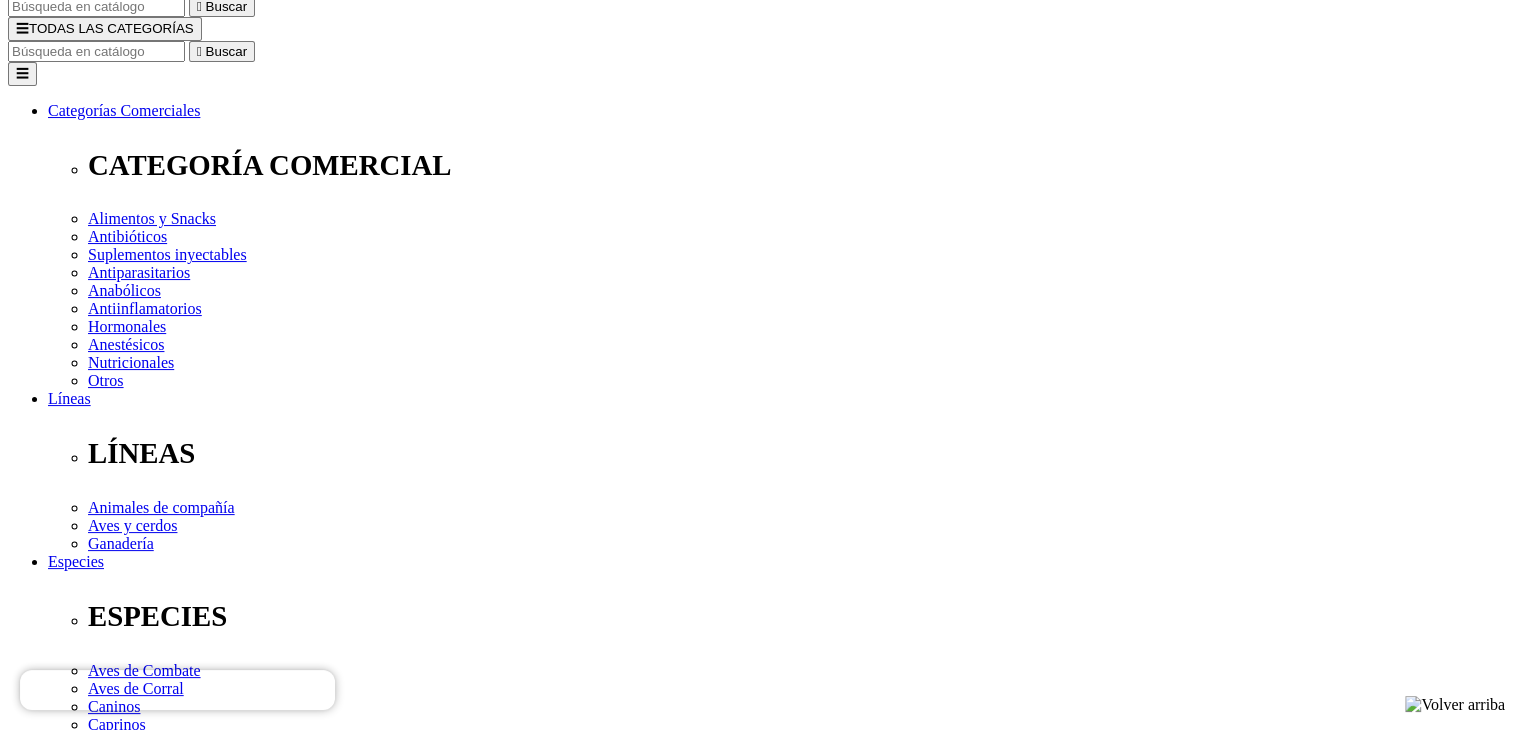 scroll, scrollTop: 212, scrollLeft: 0, axis: vertical 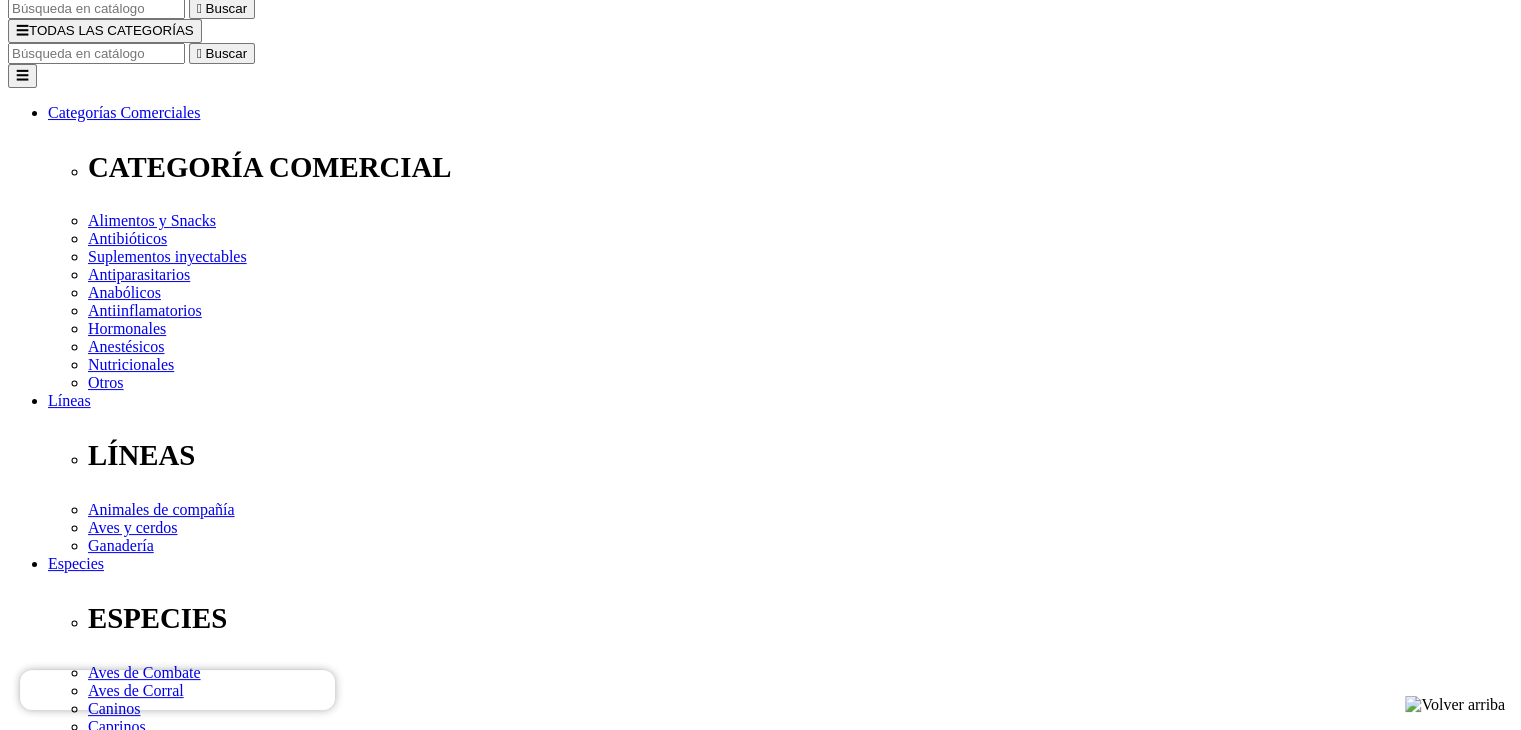 click on "Elige la presentación comercial que deseas
Caja x 32 Tabletas" at bounding box center [148, 2652] 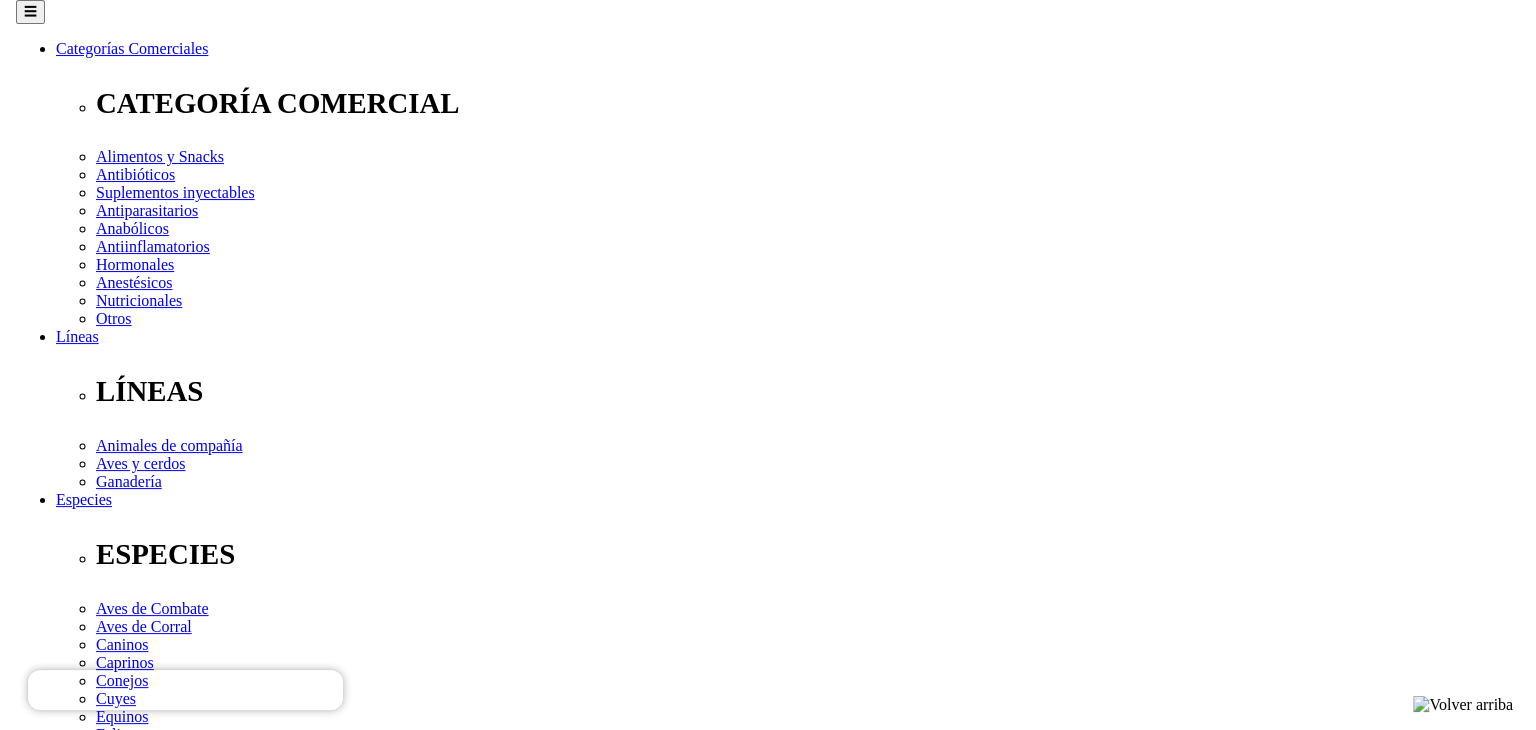 scroll, scrollTop: 284, scrollLeft: 0, axis: vertical 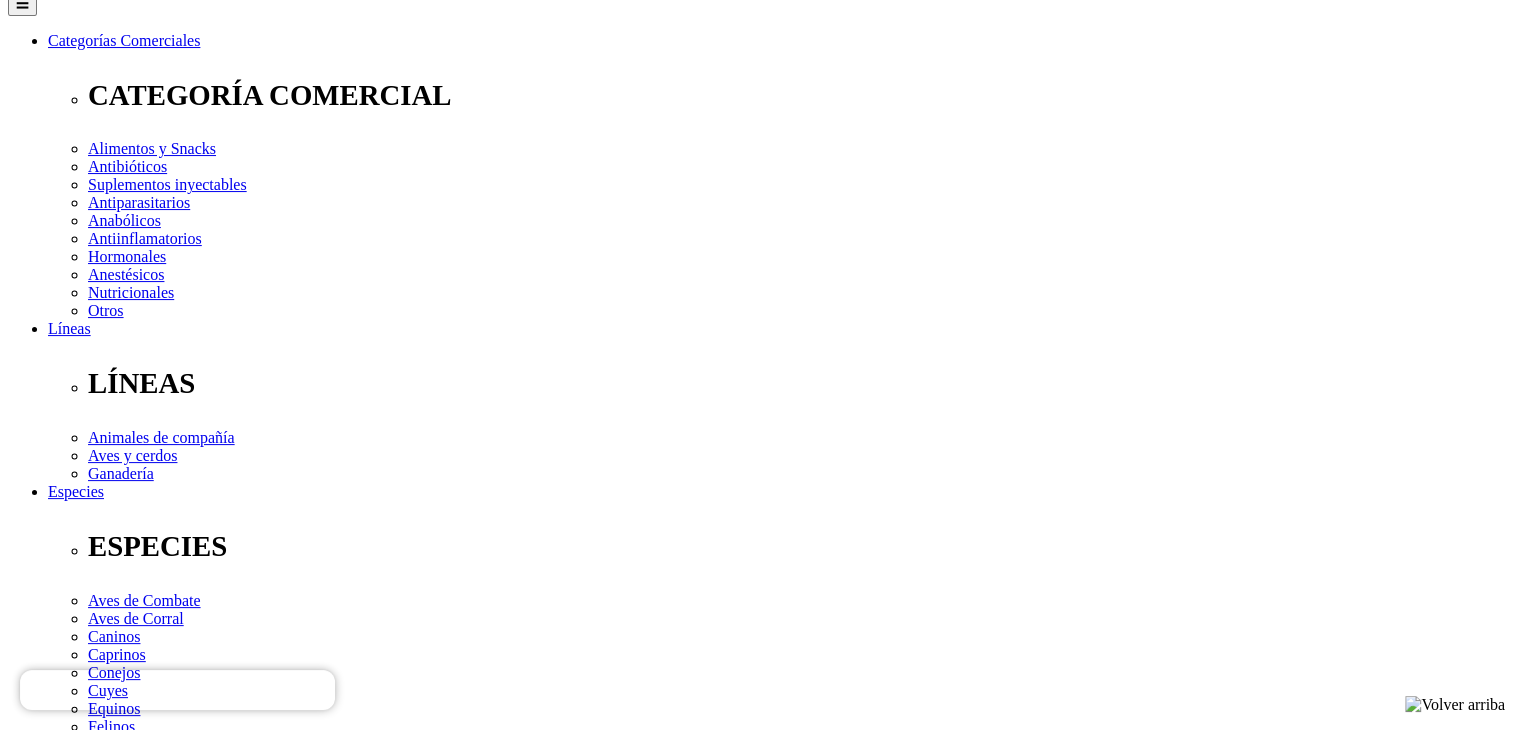 click on "
Añadir al carrito" at bounding box center (65, 2669) 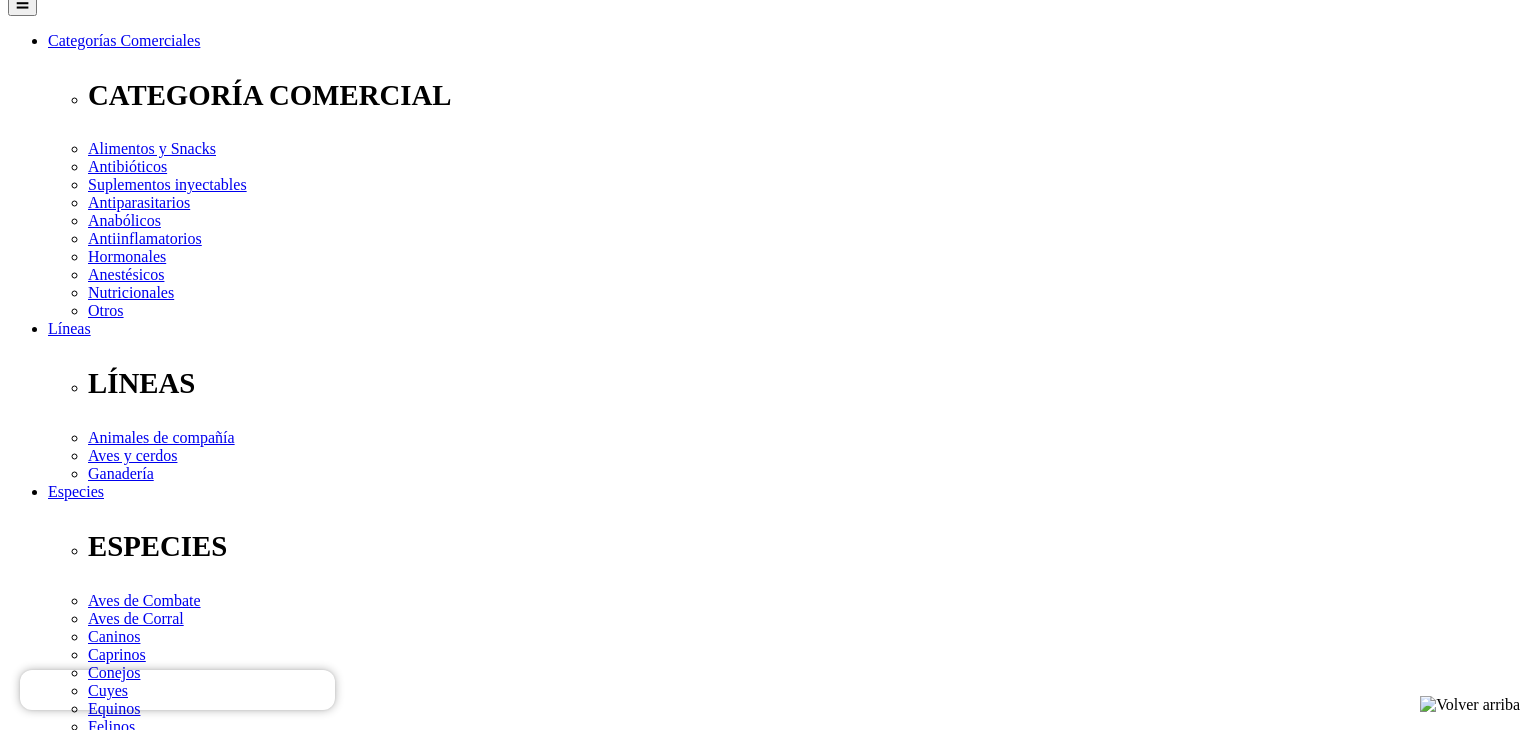 click on " Pagar" at bounding box center [177, 10017] 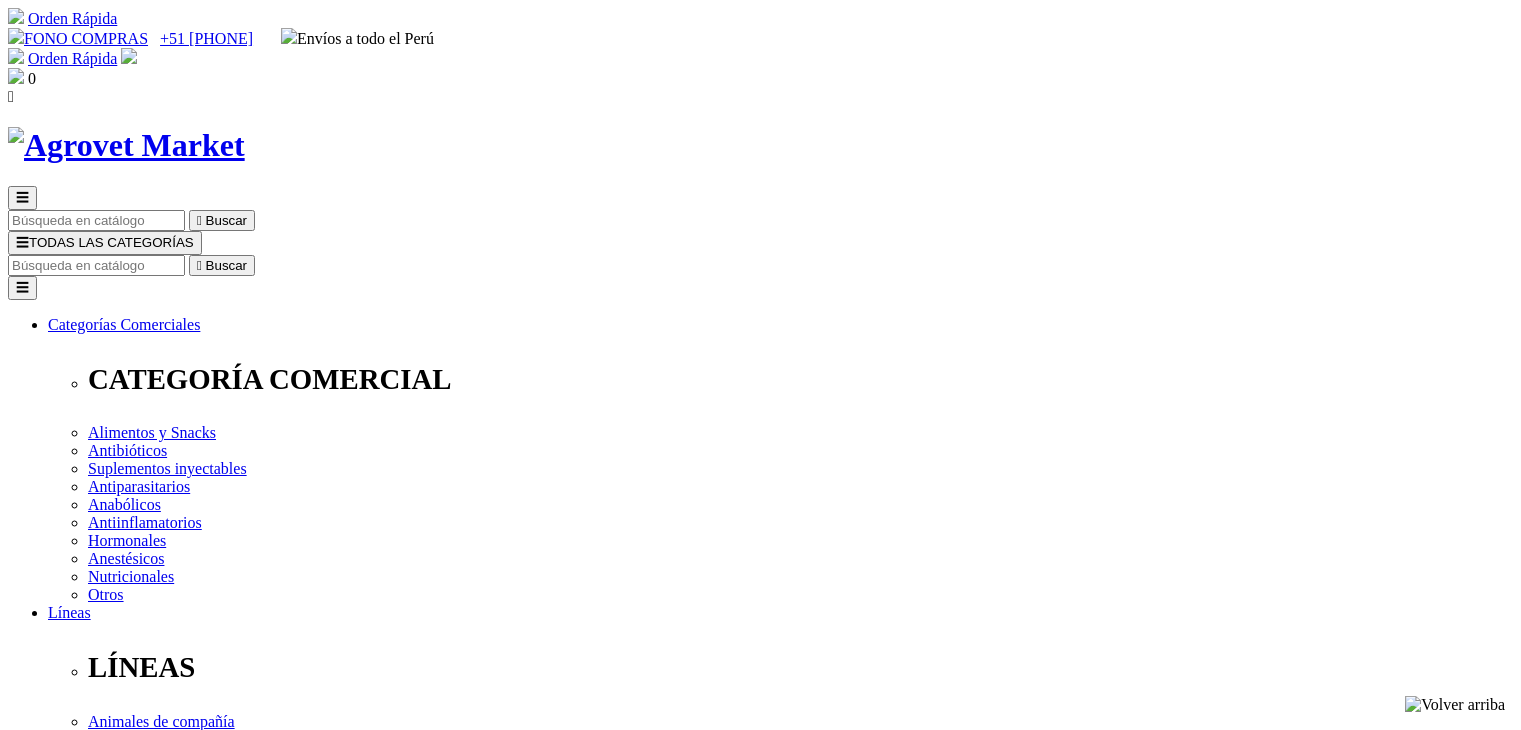 scroll, scrollTop: 0, scrollLeft: 0, axis: both 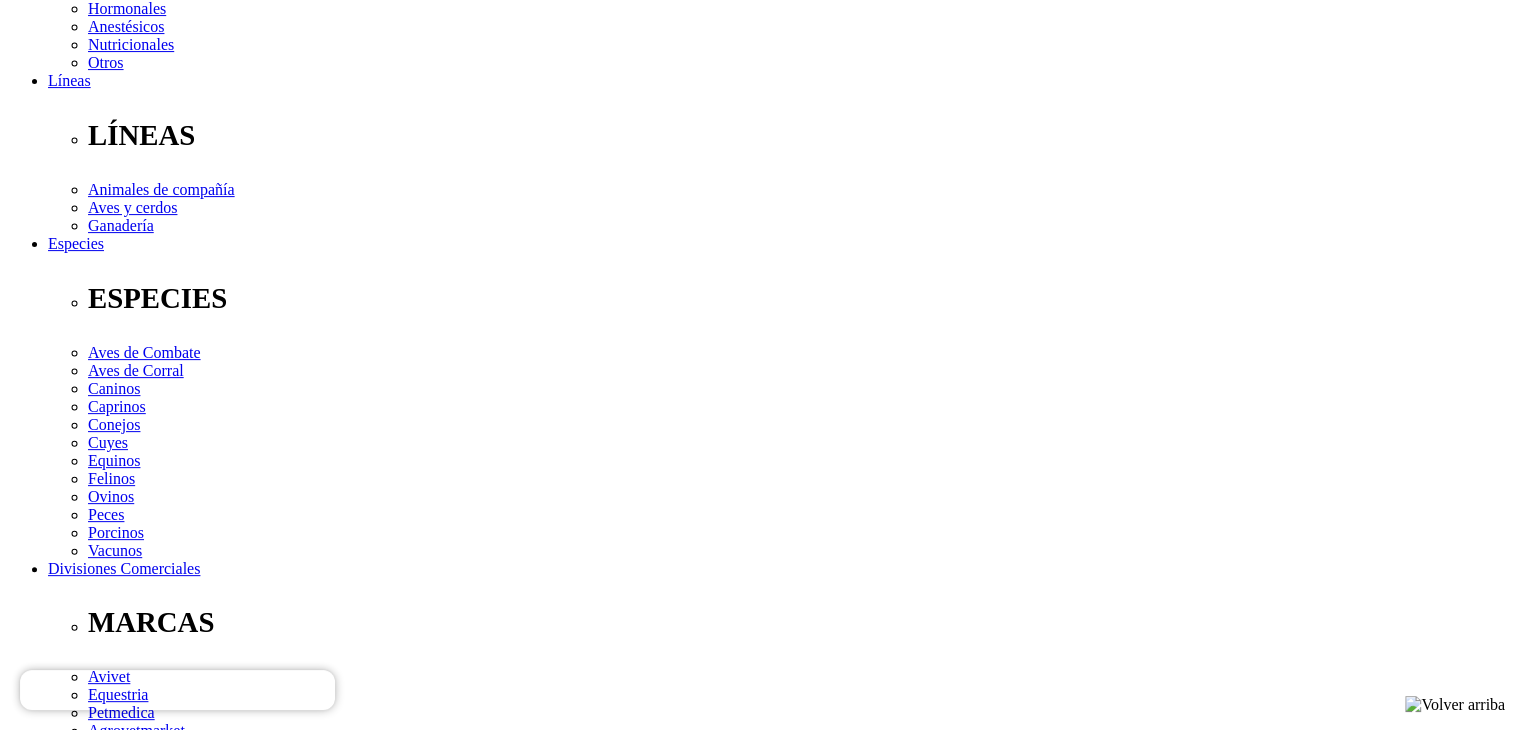 click on "Indicaciones" at bounding box center [88, 2533] 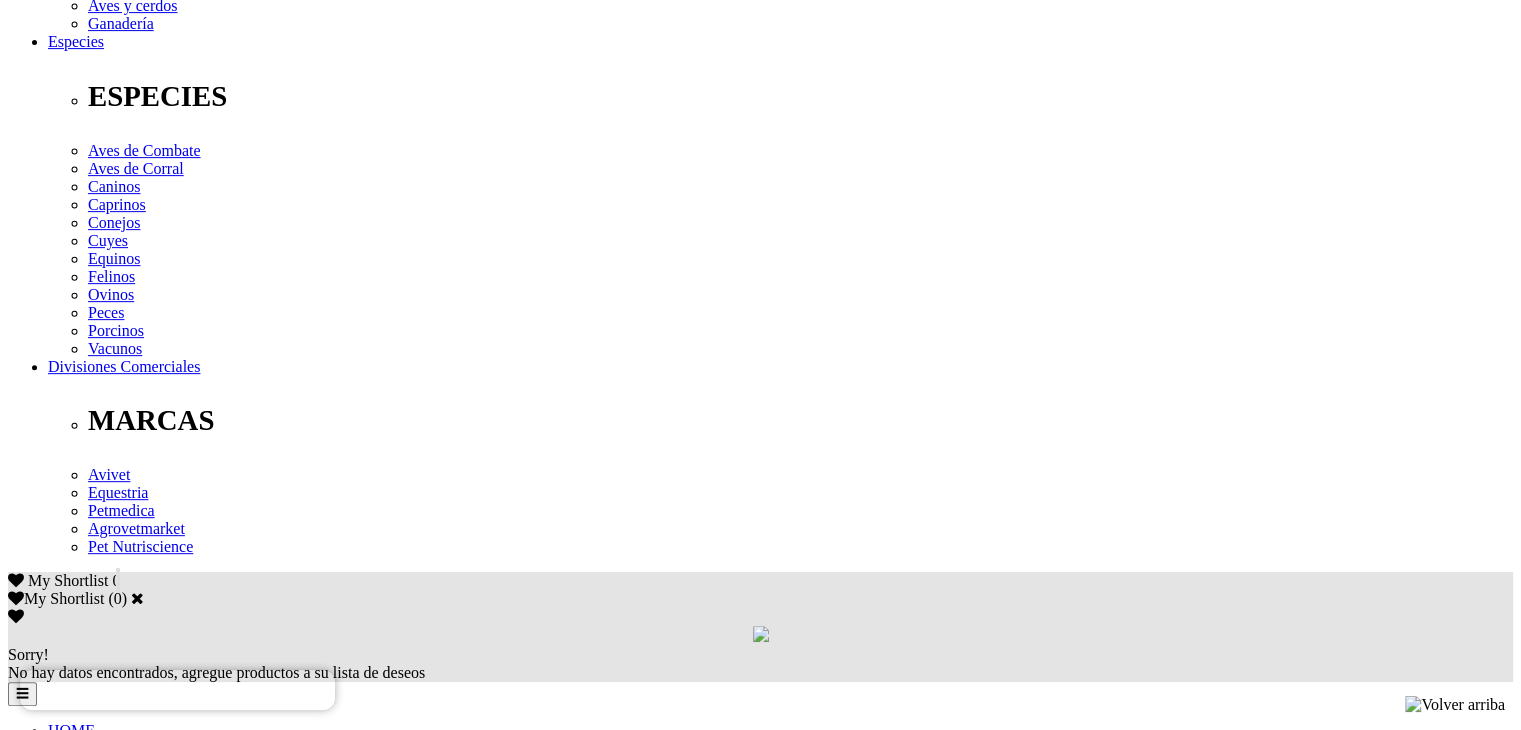 scroll, scrollTop: 732, scrollLeft: 0, axis: vertical 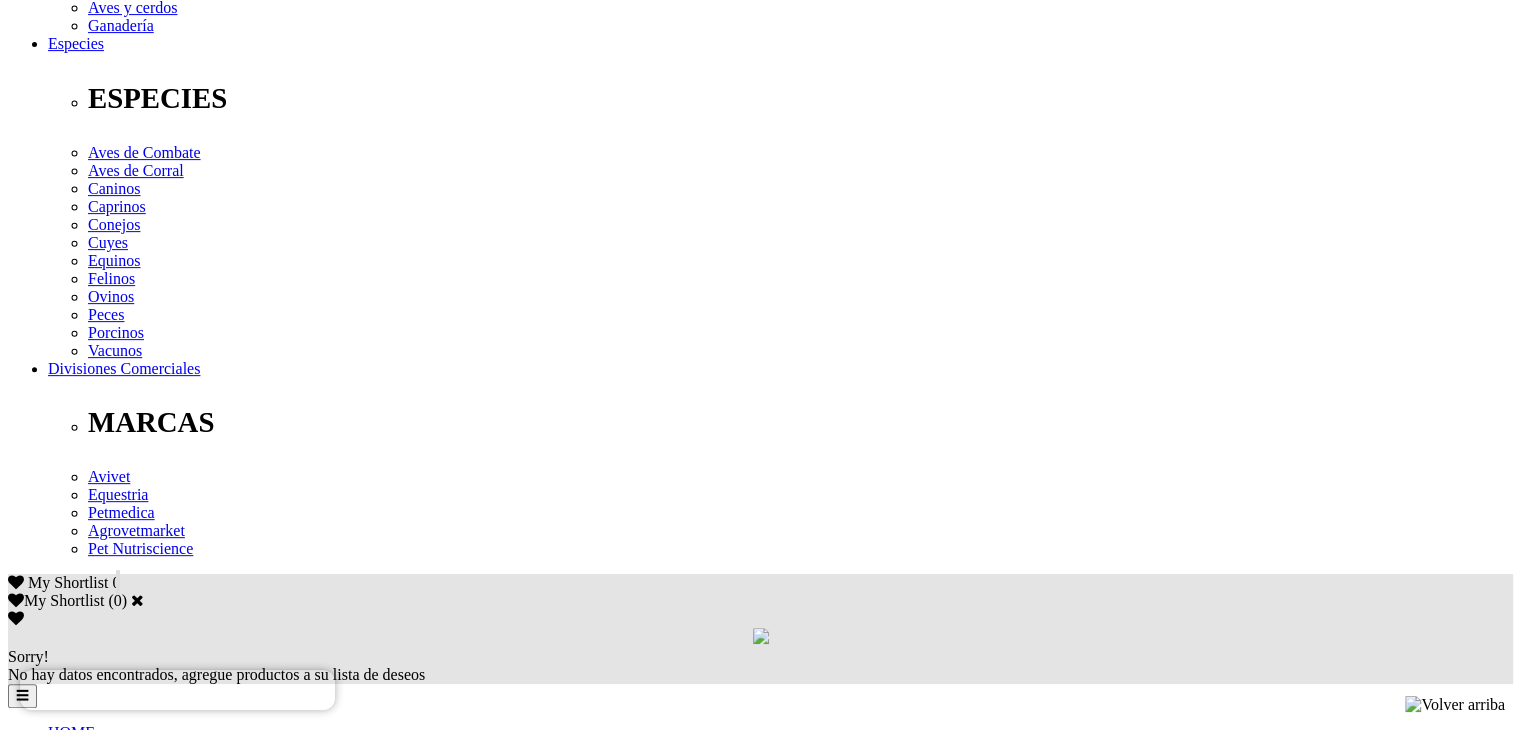 click on "Dosis y Administración" at bounding box center [123, 2351] 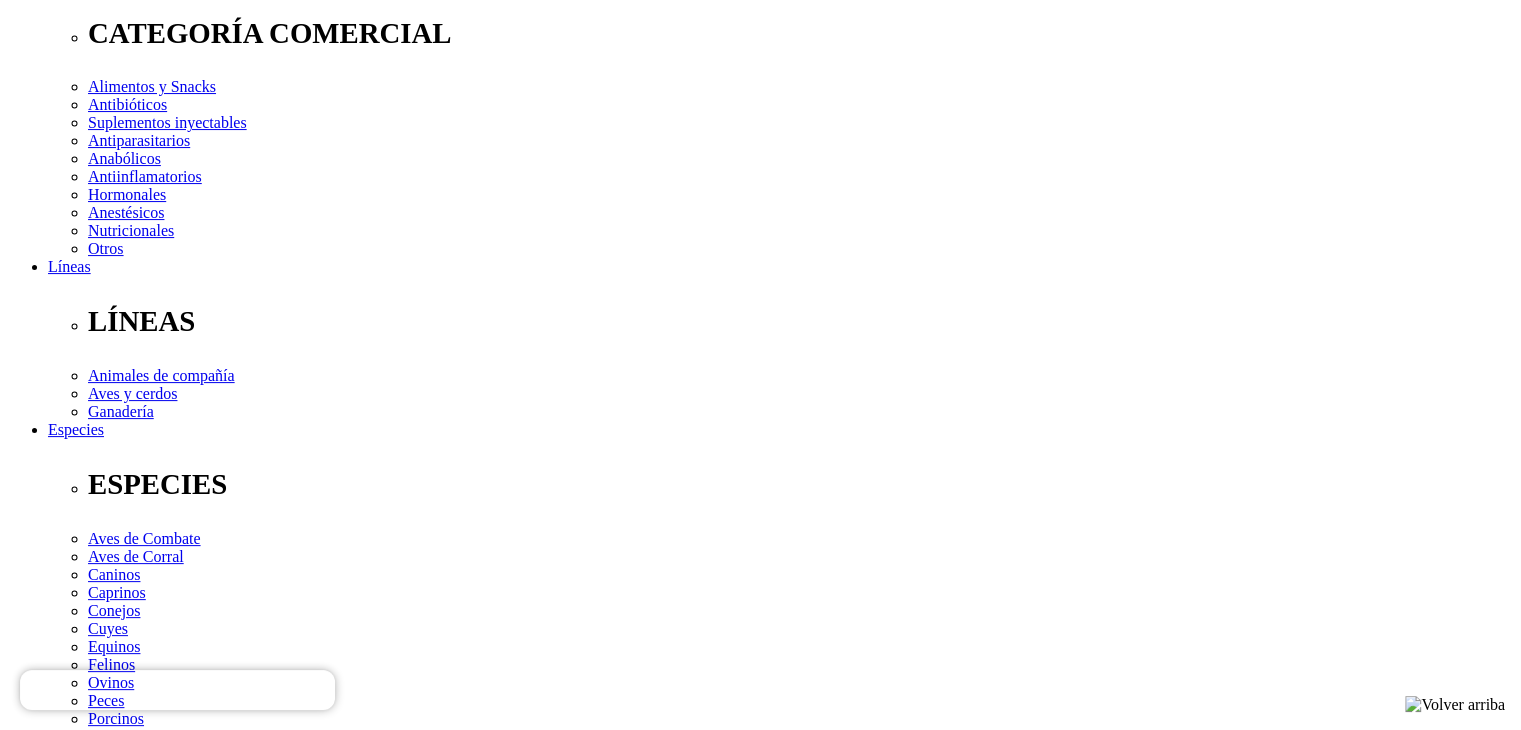 scroll, scrollTop: 338, scrollLeft: 0, axis: vertical 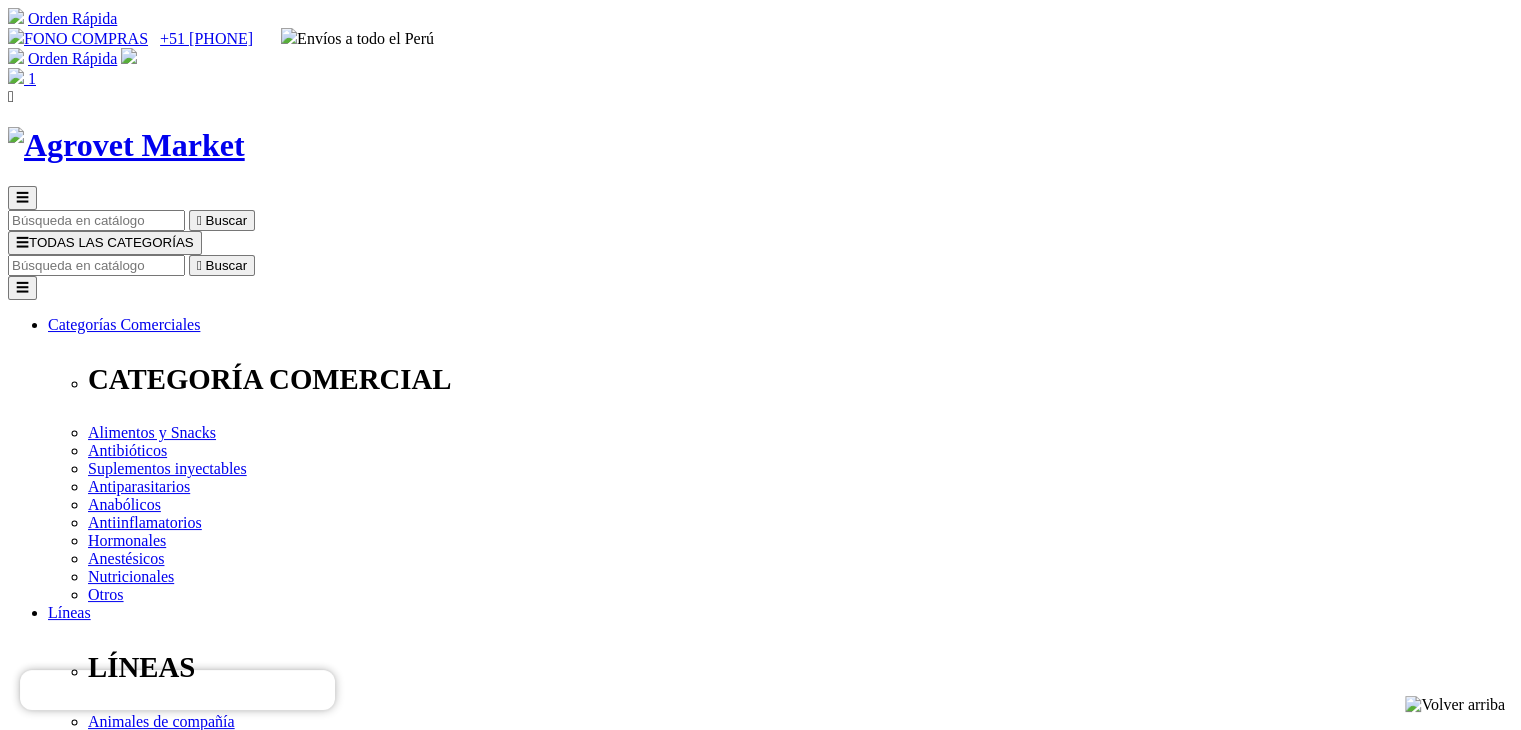click at bounding box center (96, 2619) 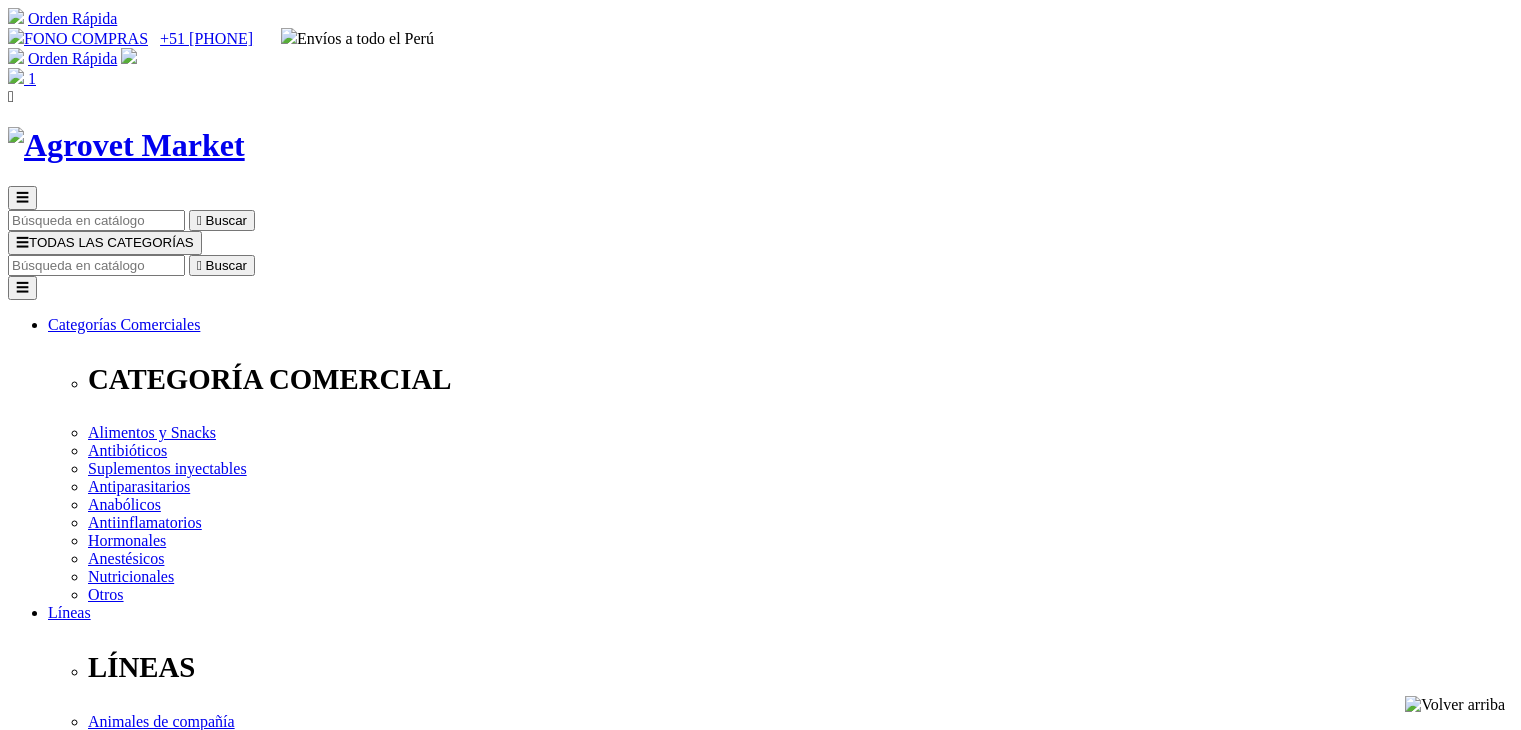 scroll, scrollTop: 0, scrollLeft: 0, axis: both 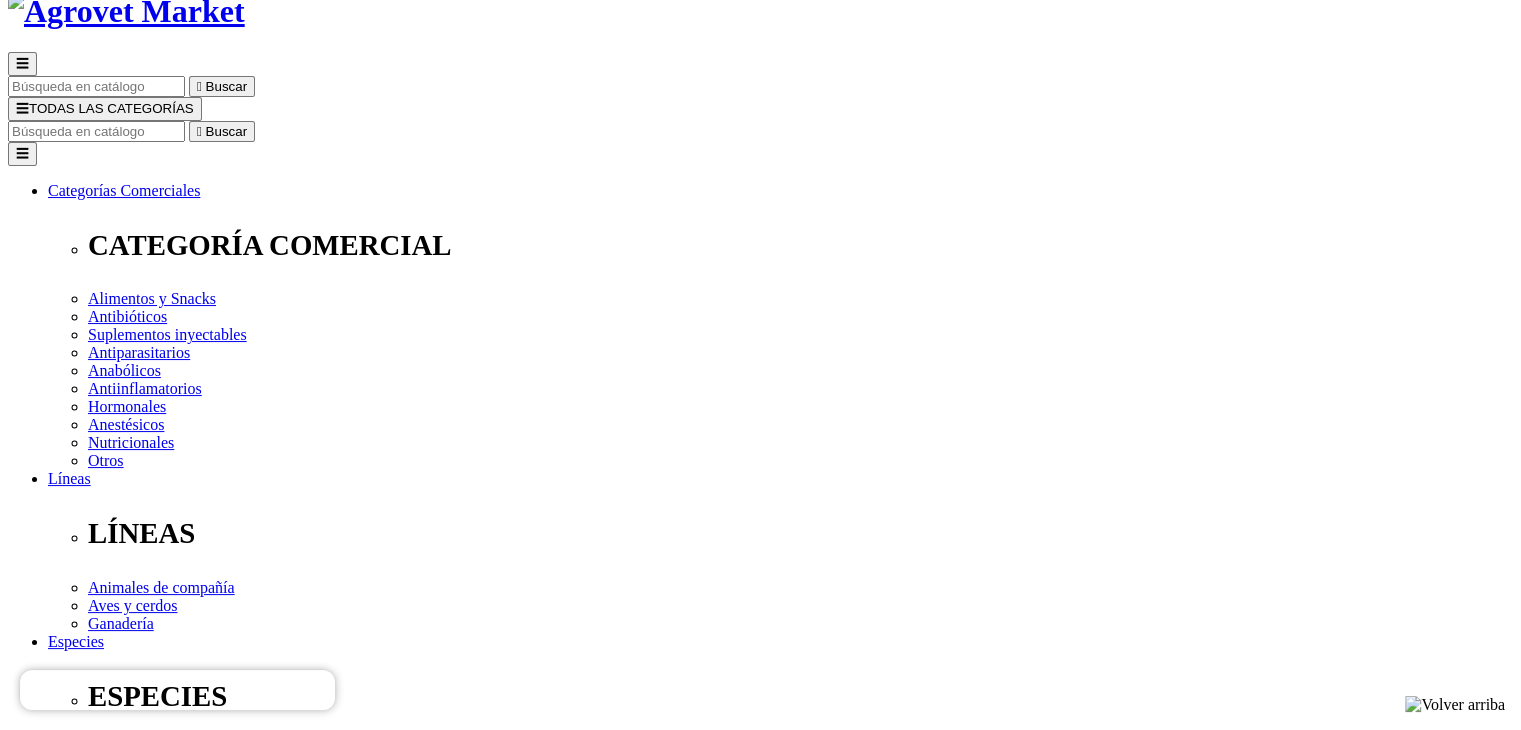 click on "Sra." at bounding box center [65, 2378] 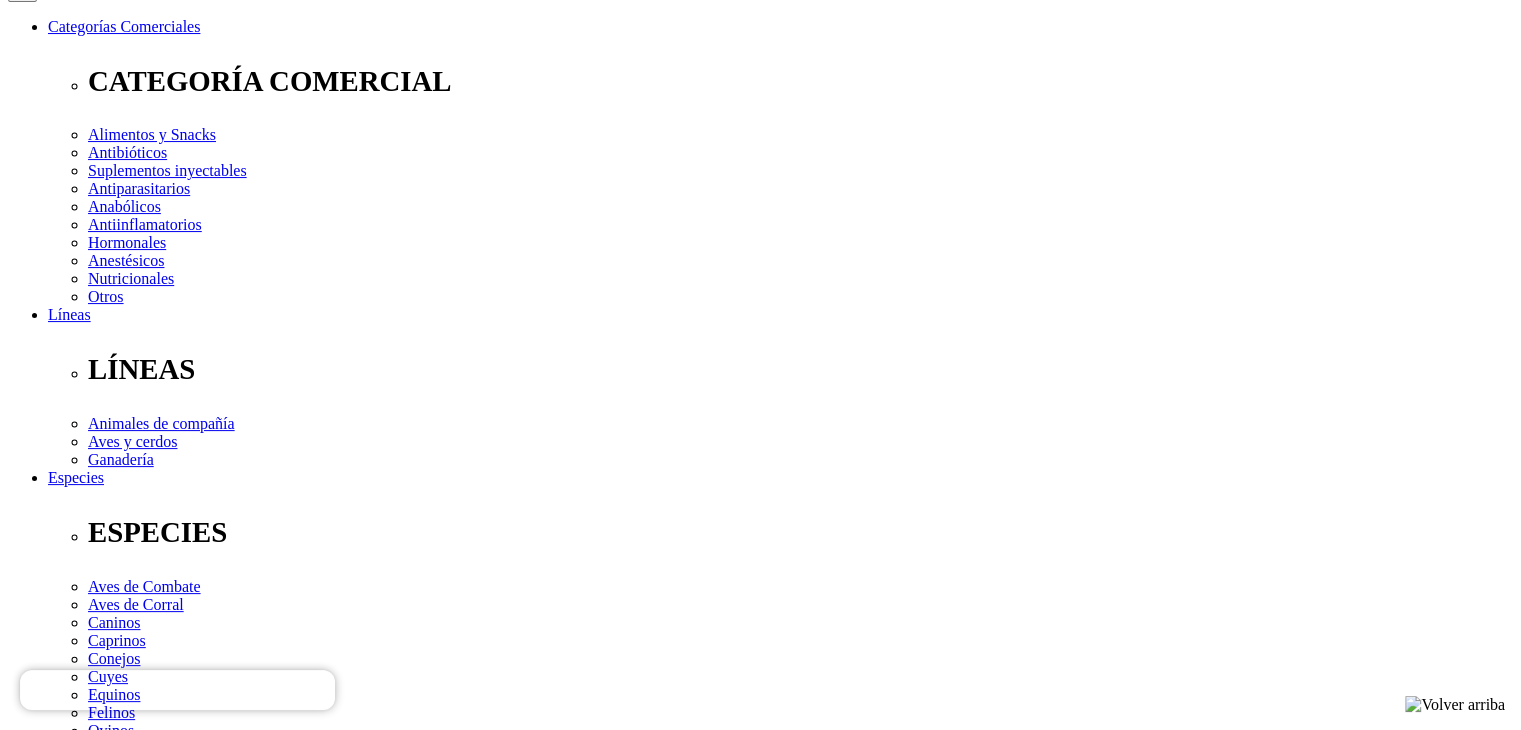 scroll, scrollTop: 307, scrollLeft: 0, axis: vertical 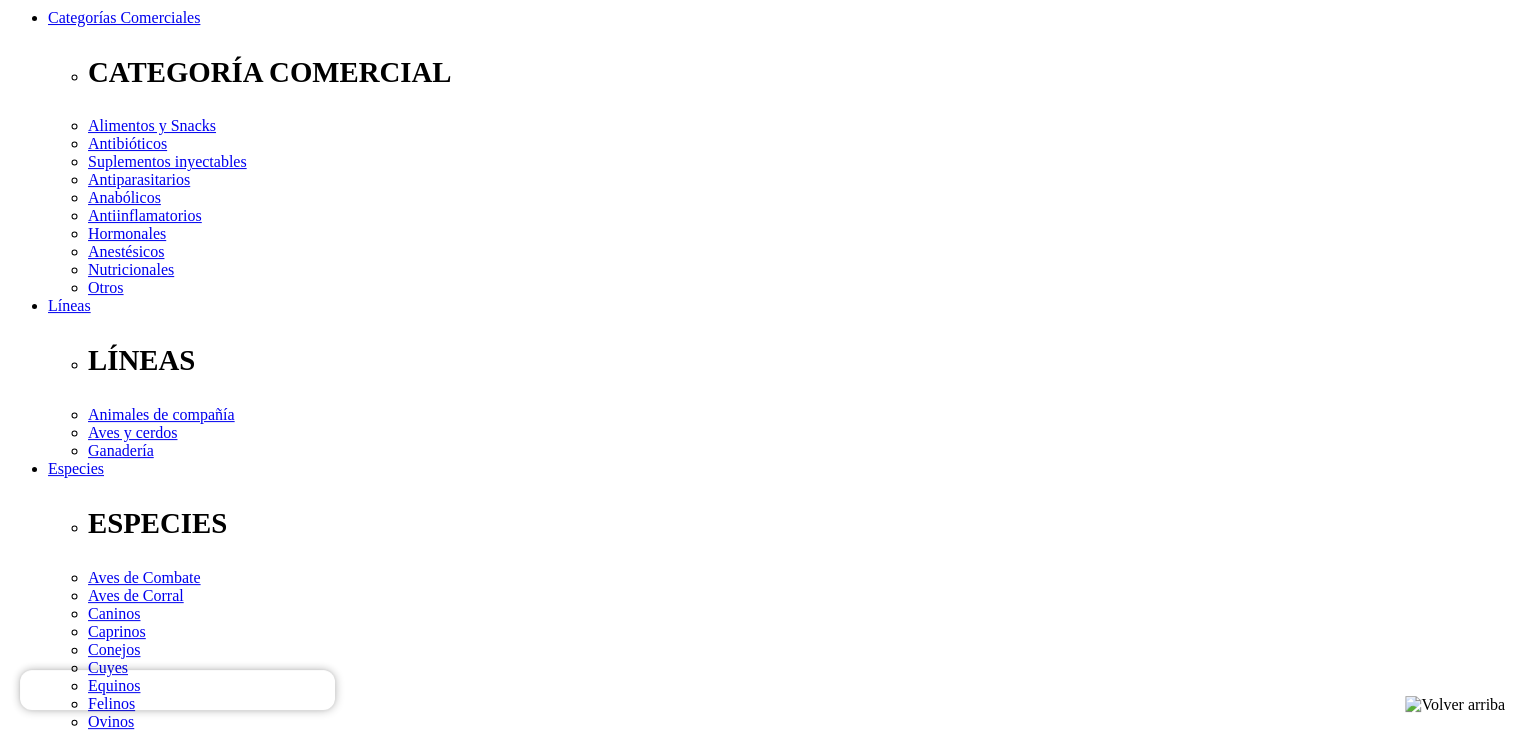 click on "-- por favor, seleccione --
DNI
PASAPORTE
CARNET DE EXTRANJERÍA" at bounding box center (105, 2321) 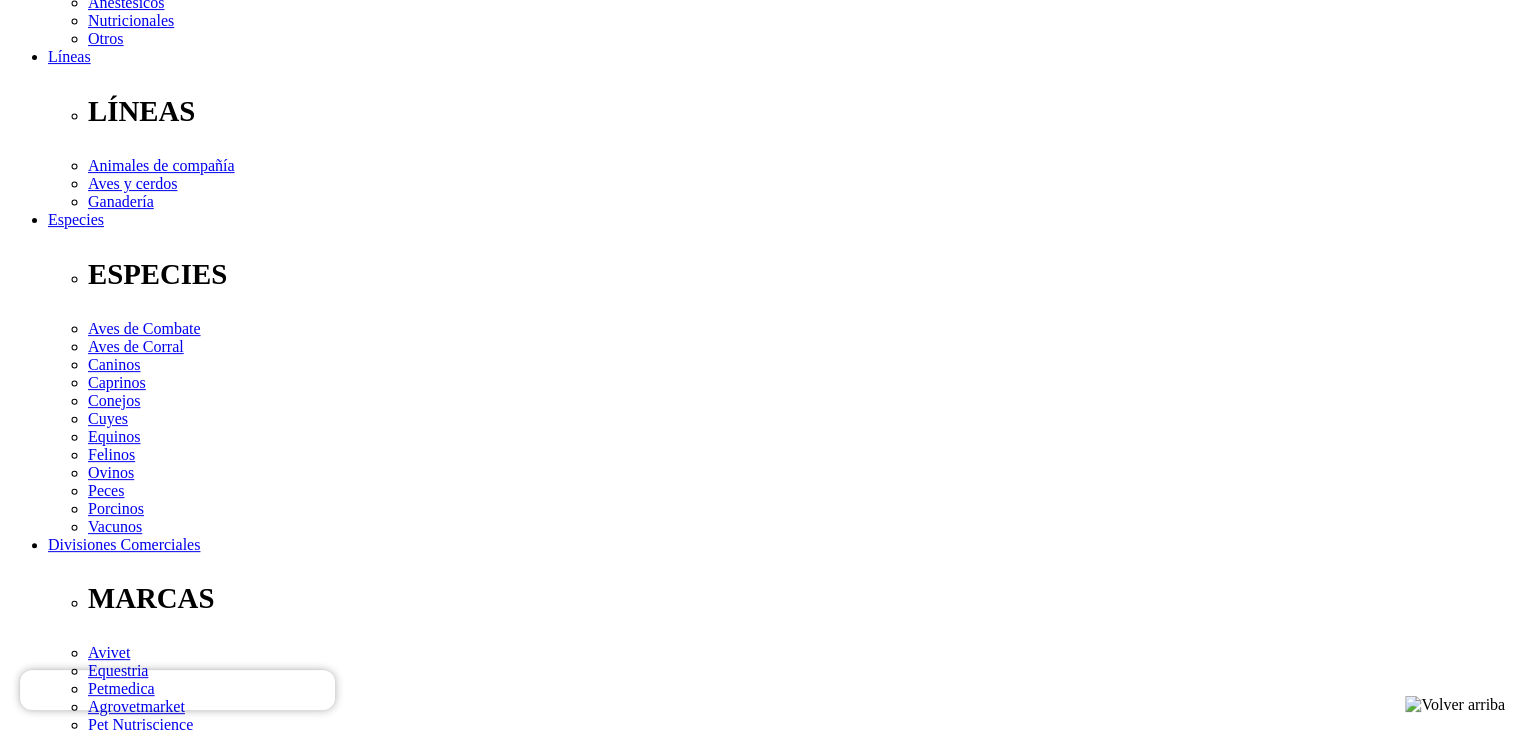 scroll, scrollTop: 559, scrollLeft: 0, axis: vertical 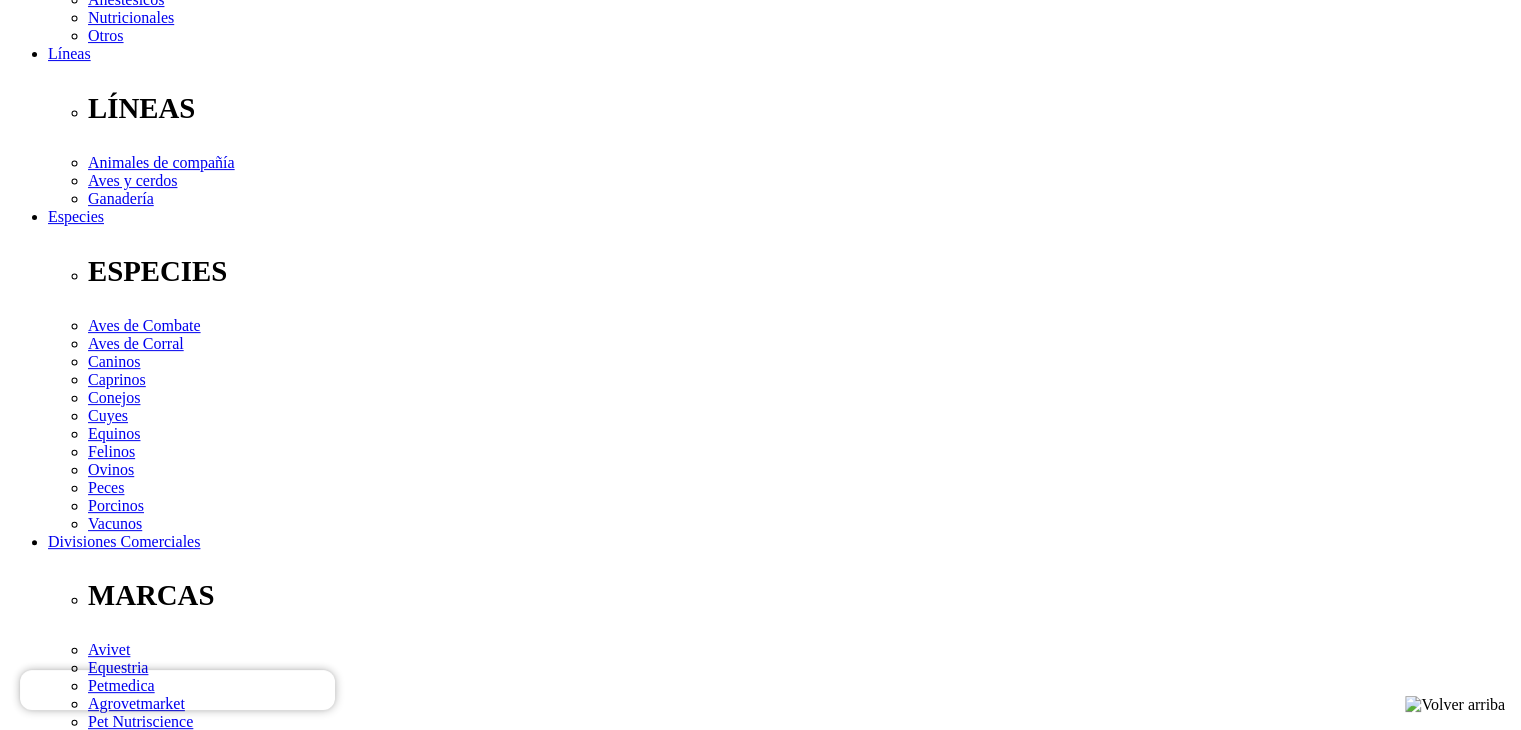 click on "-- por favor, seleccione --
Avicultor
Criador de caballos
Criador de gallos
Distribuidor mayorista
Distribuidor minorista
Docente
Estudiante
Ganadero carne
Ganadero lanar
Ganadero lechero
Médico veterinario
Petshop
Porcicultor
Propietario de mascota
Otra actividad" at bounding box center (93, 2145) 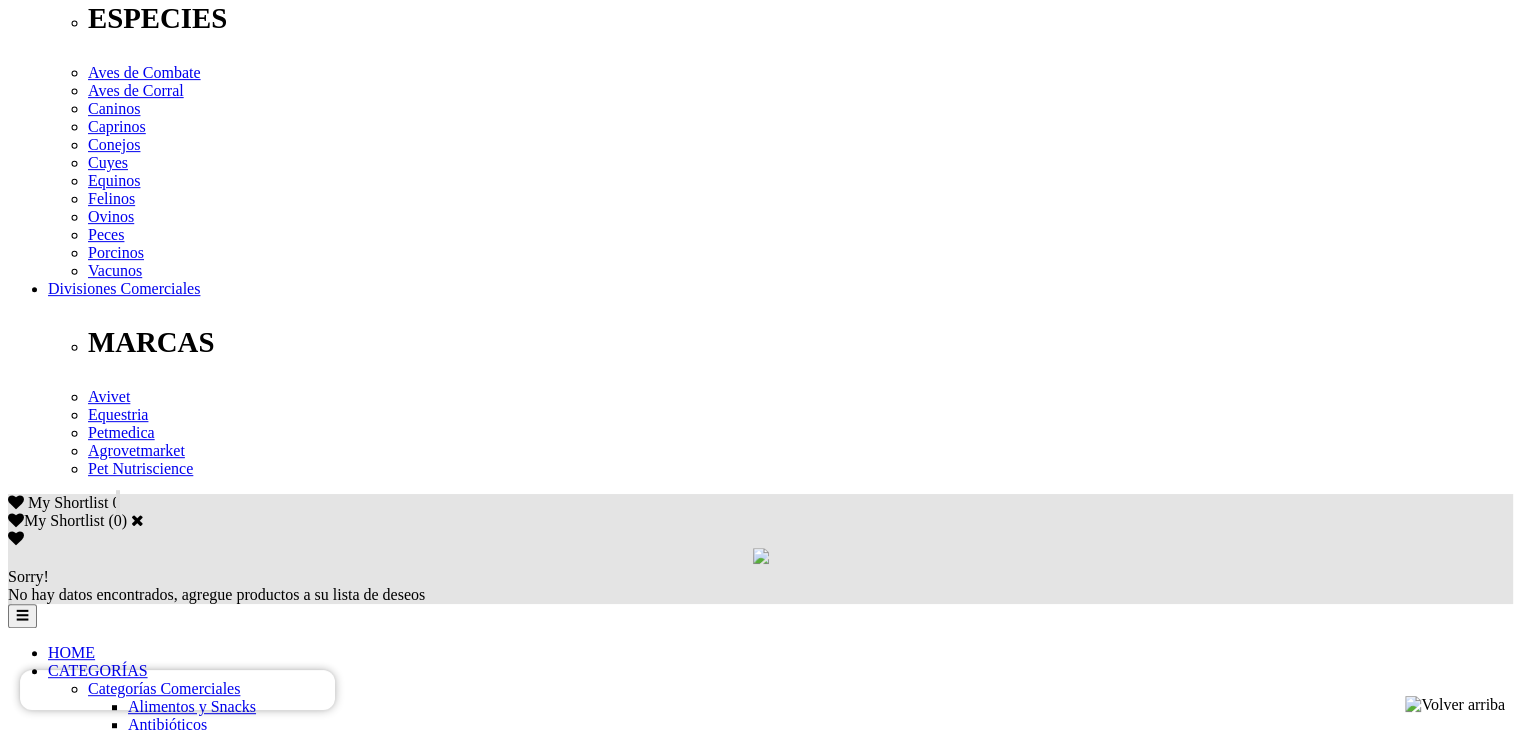 scroll, scrollTop: 807, scrollLeft: 0, axis: vertical 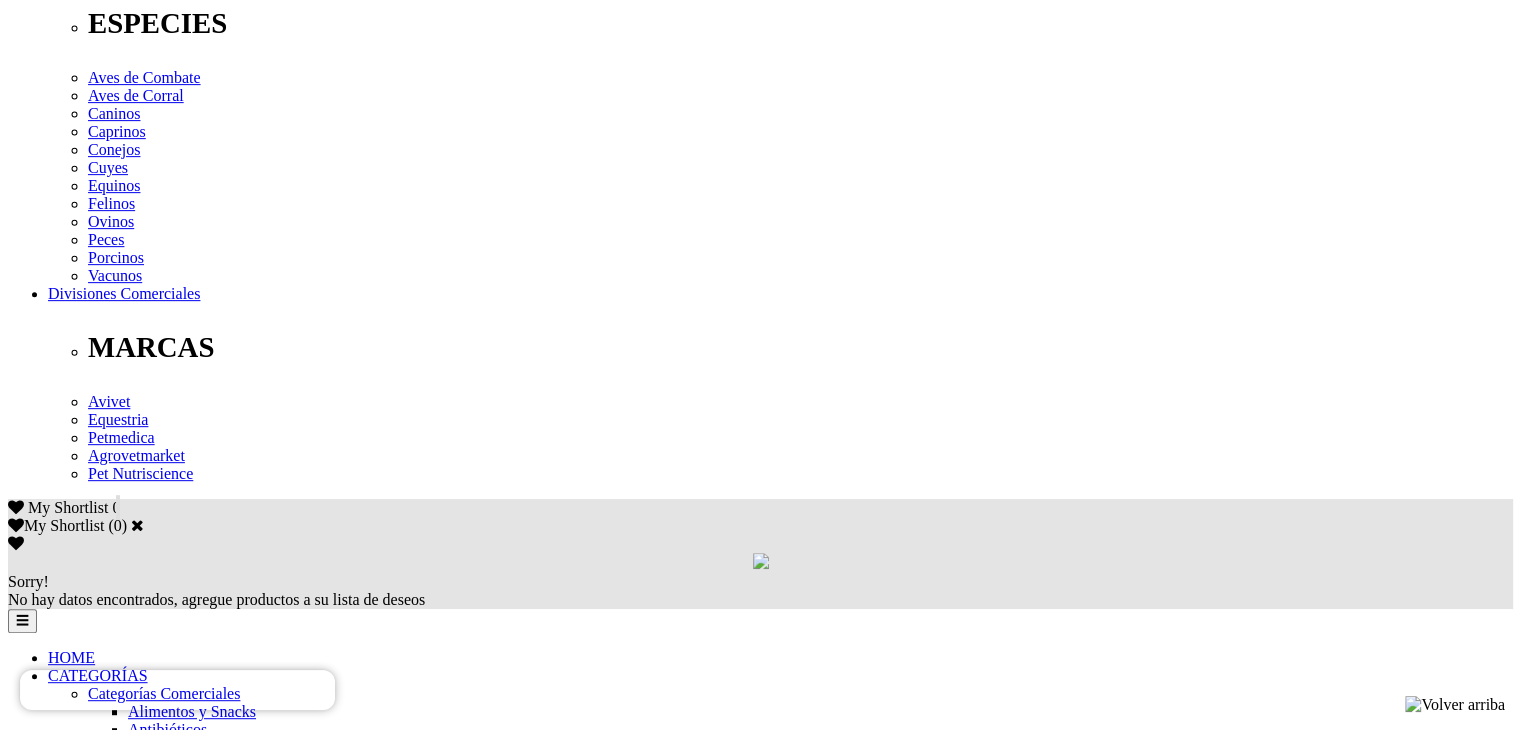 click on "Mostrar" at bounding box center [661, 1982] 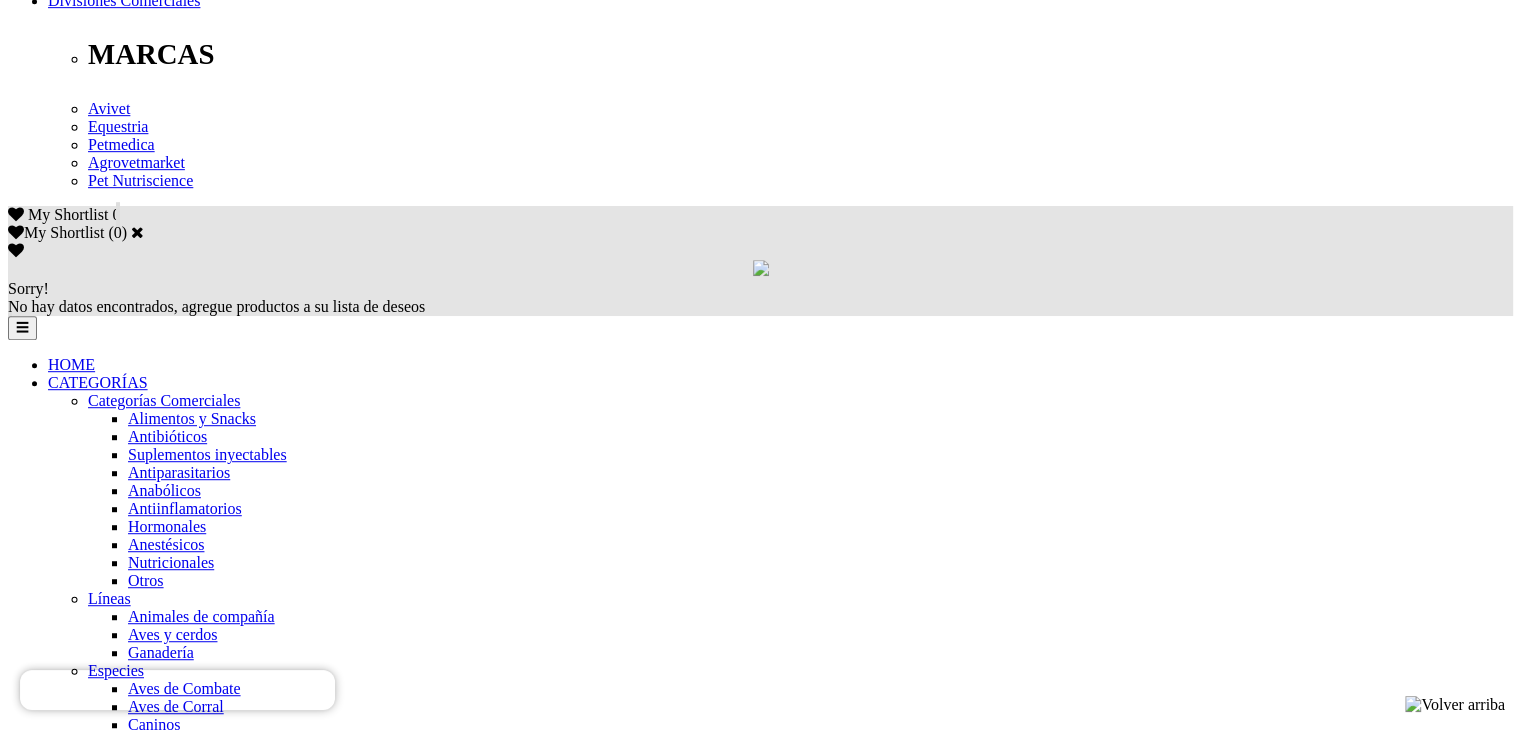 scroll, scrollTop: 1102, scrollLeft: 0, axis: vertical 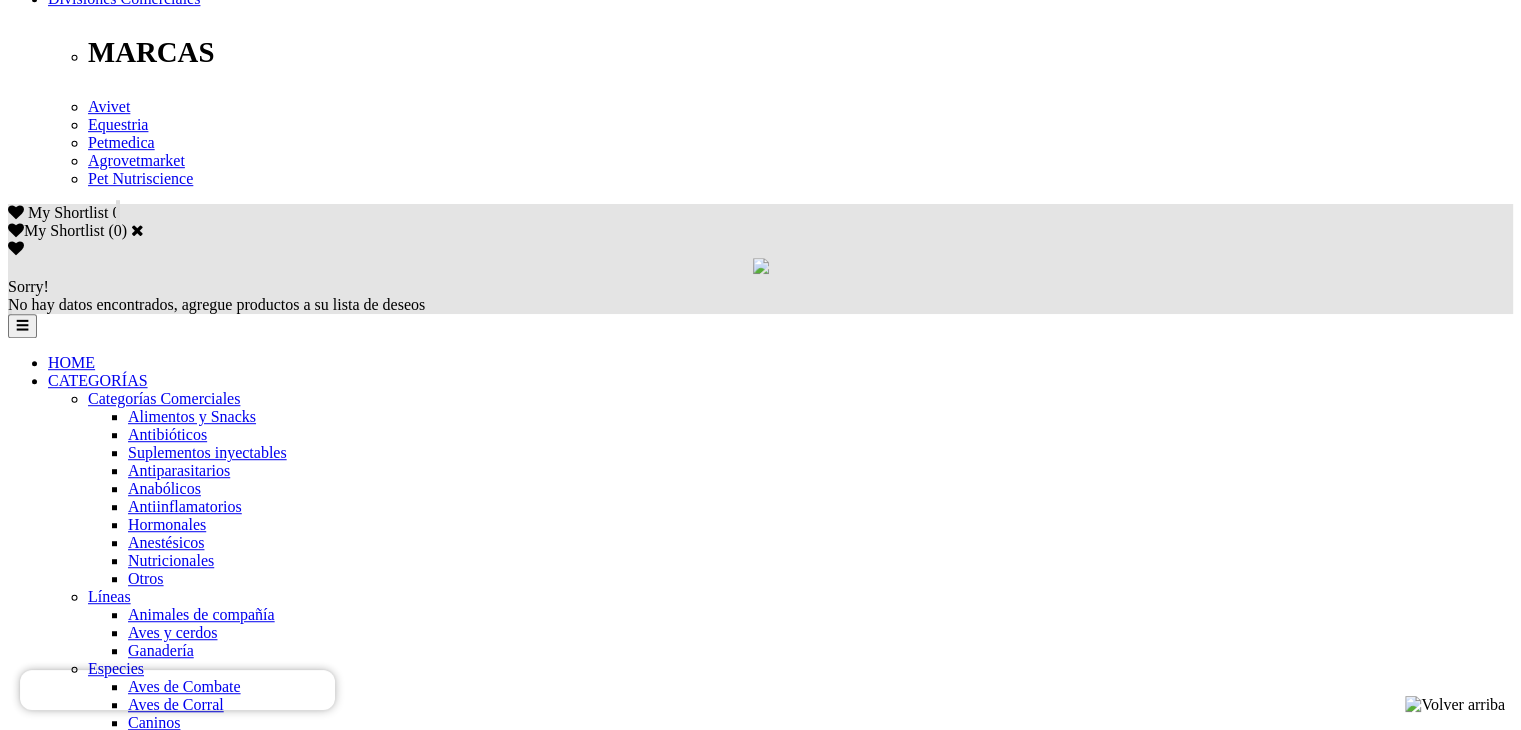 click on "
ACEPTO LOS TERMINOS Y CONDICIONES Y LA POLÍTICA DE PROTECCIÓN DE DATOS." at bounding box center (18, 1830) 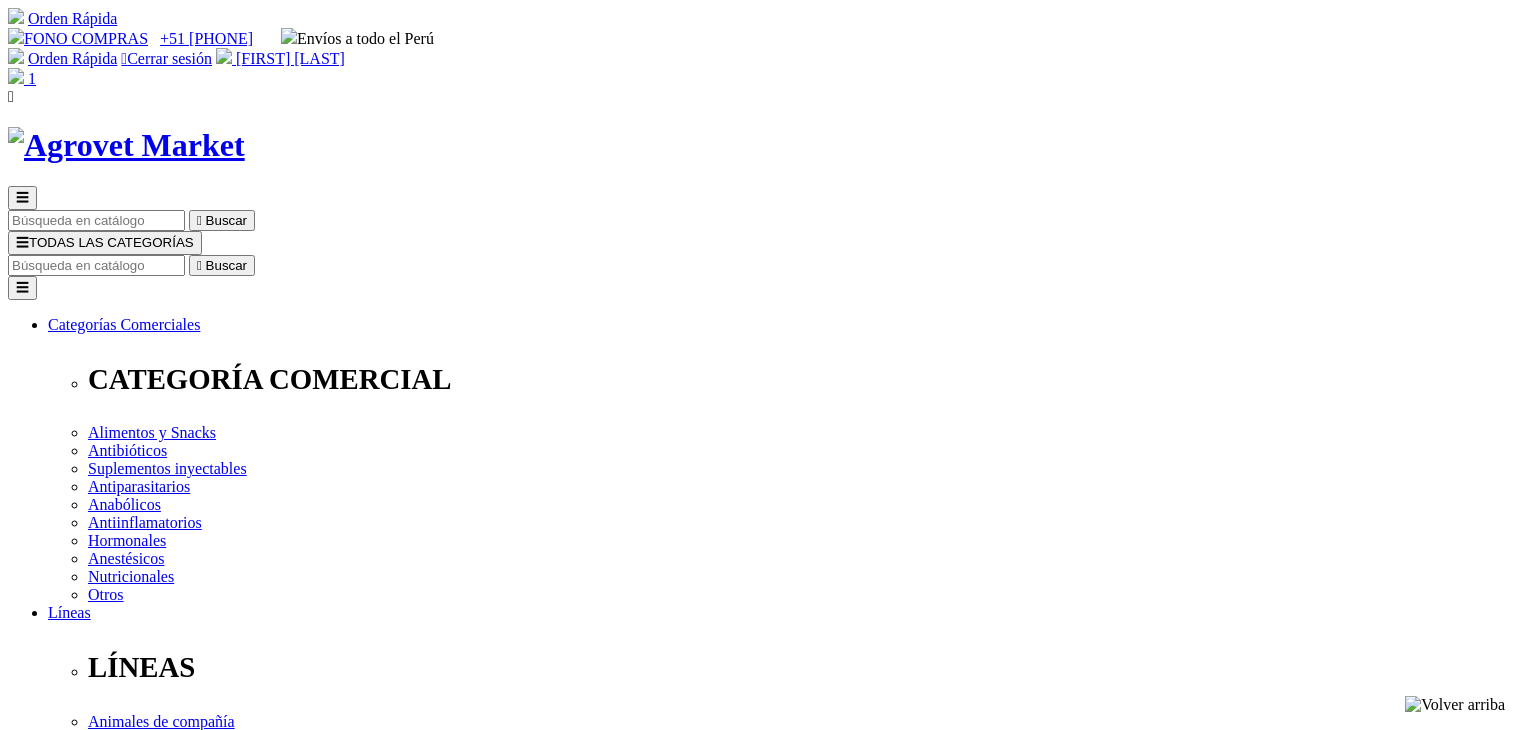 scroll, scrollTop: 0, scrollLeft: 0, axis: both 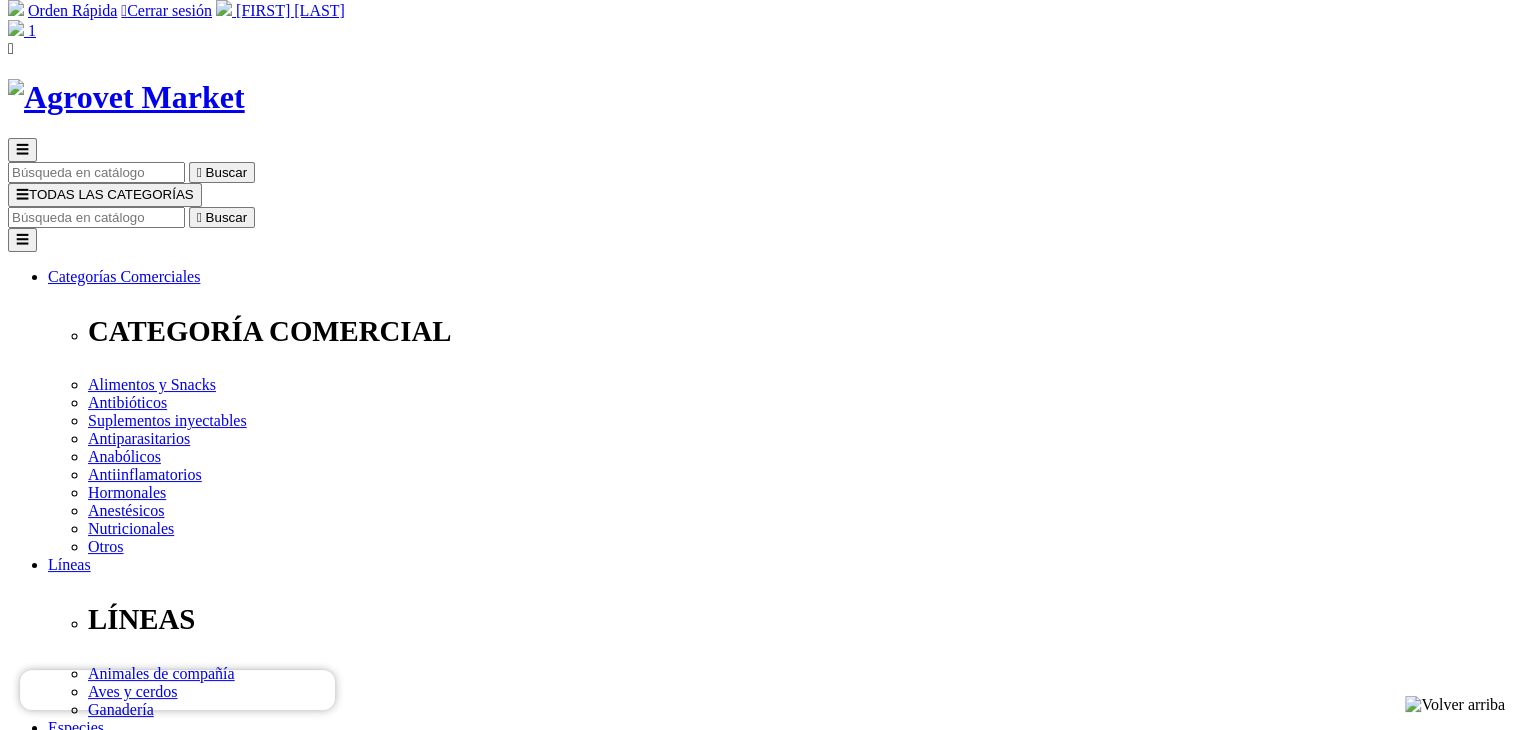 click on "-- por favor, seleccione --
[STATE]
[STATE]
[STATE]
[STATE]
[STATE]
[STATE]
[STATE]
[STATE]
[STATE]
[STATE]
[STATE]
[STATE]
[STATE]
[STATE]
[STATE]
[STATE]
[STATE]
[STATE]
[STATE]
[STATE]
[STATE]
[STATE]
[STATE]
[STATE]" at bounding box center (93, 2611) 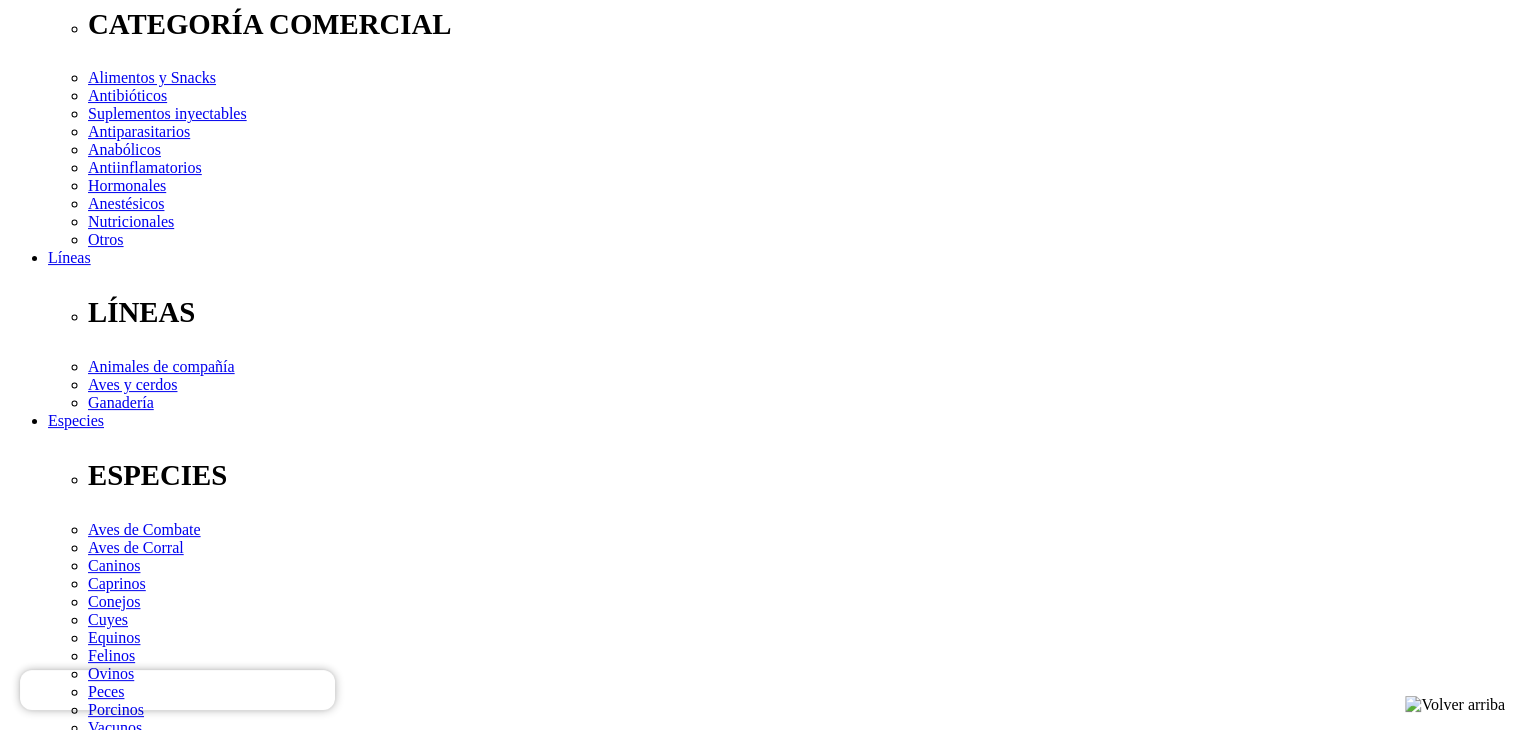 scroll, scrollTop: 356, scrollLeft: 0, axis: vertical 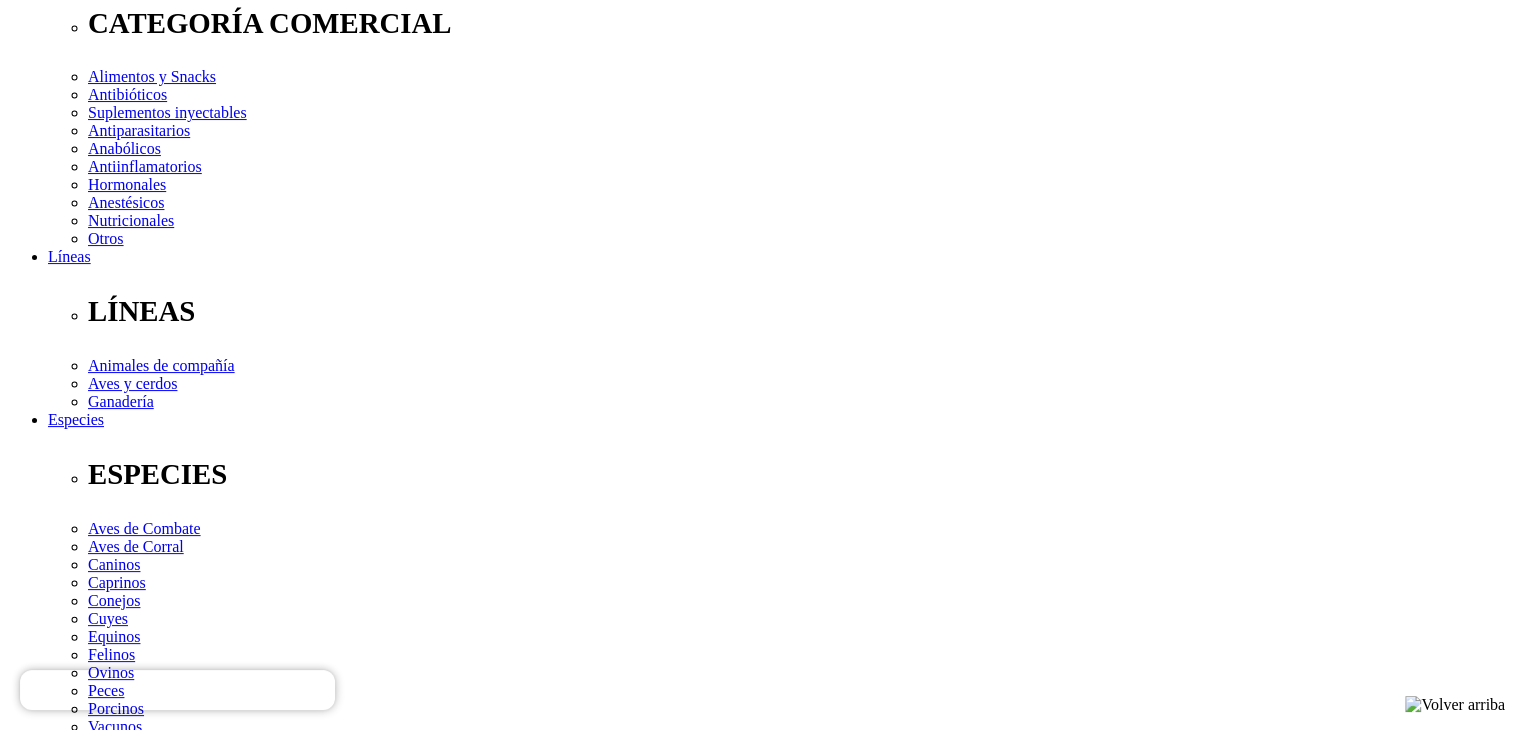 click at bounding box center (96, 2415) 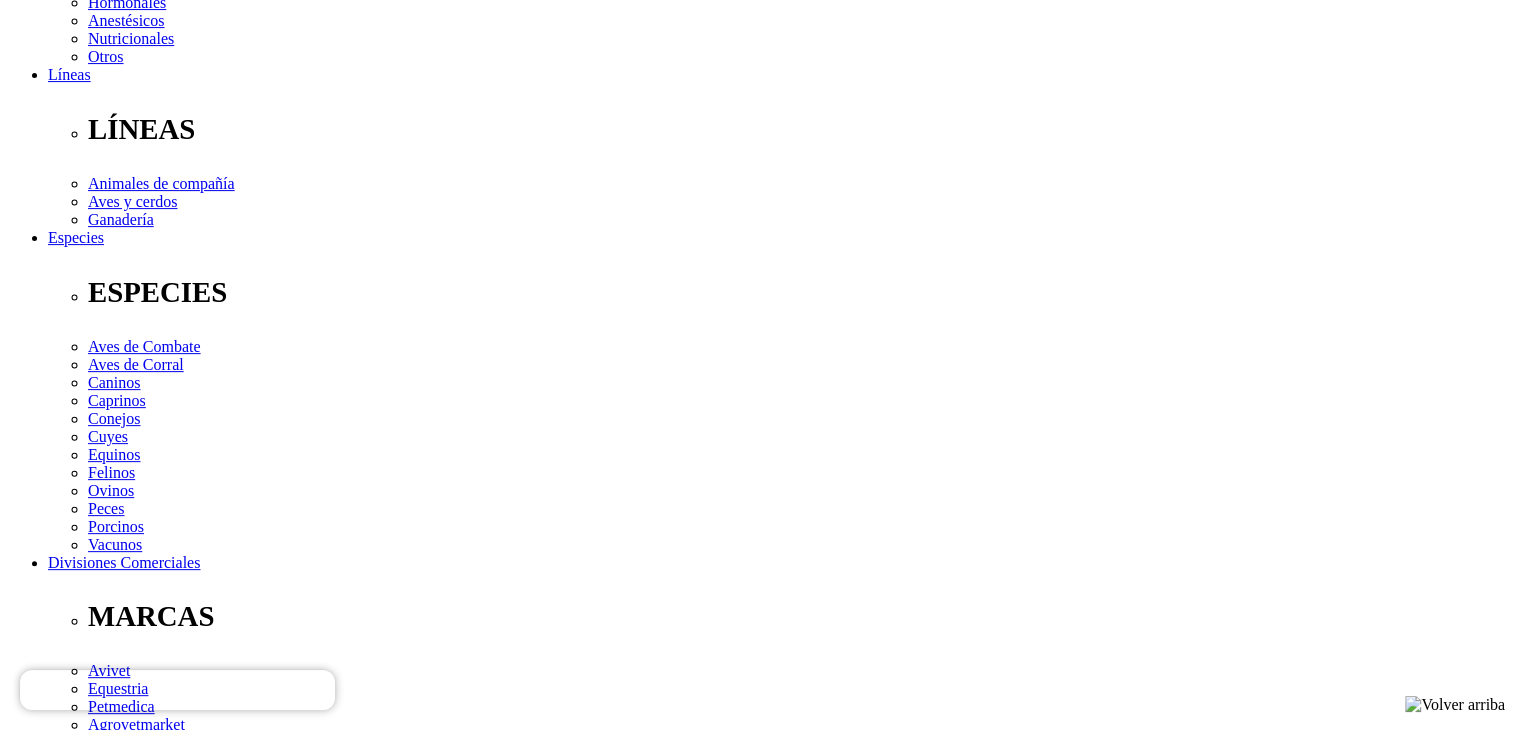 scroll, scrollTop: 549, scrollLeft: 0, axis: vertical 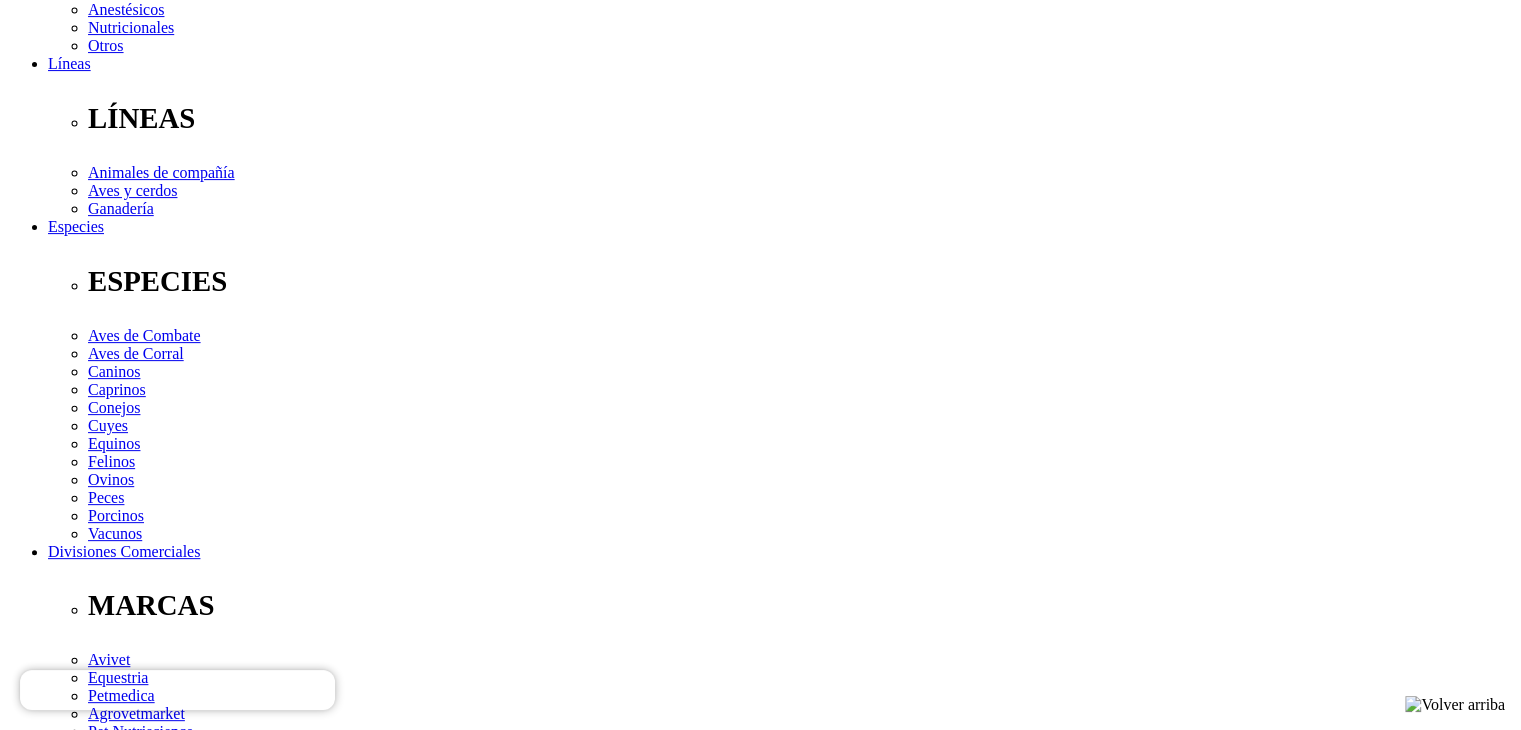 click on "Continuar" at bounding box center [45, 2417] 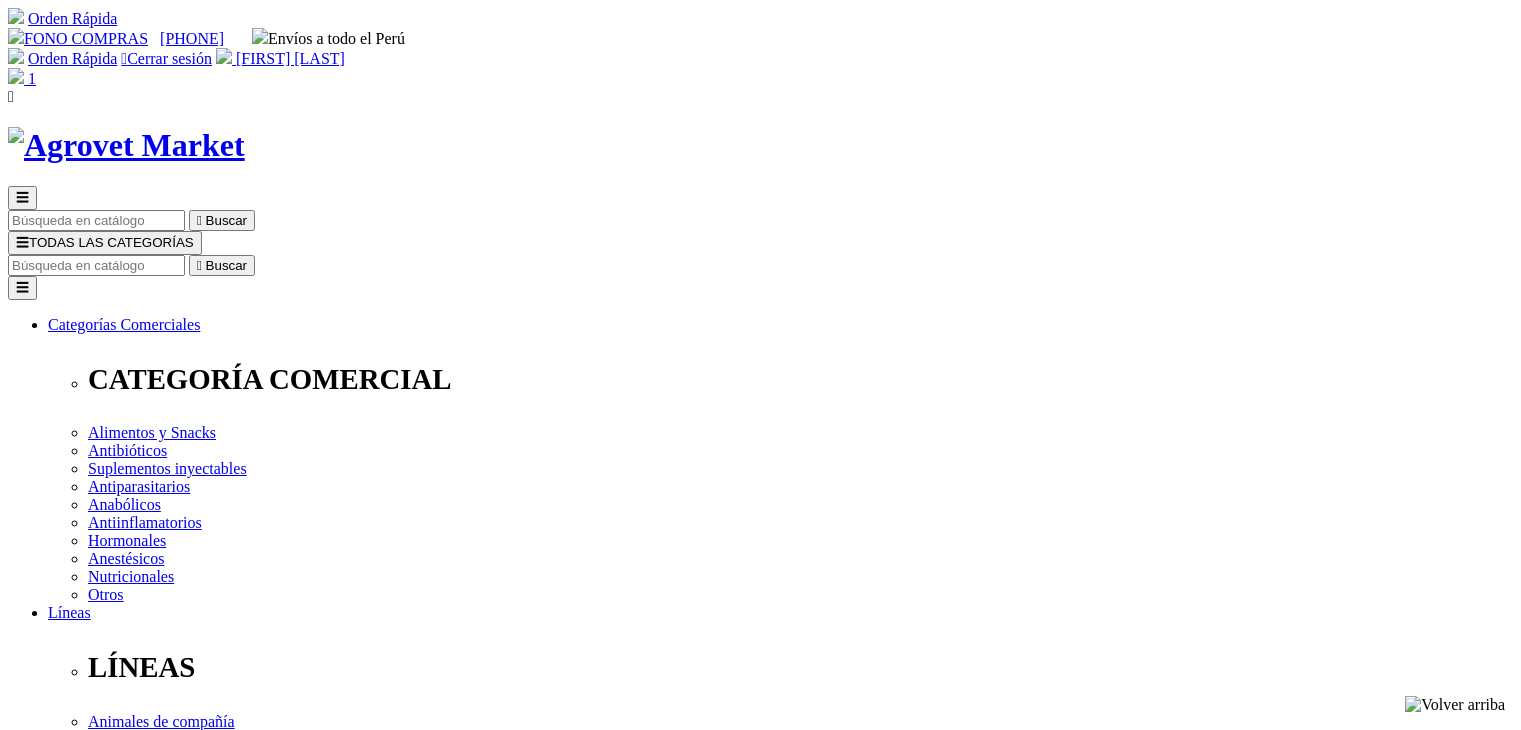 scroll, scrollTop: 0, scrollLeft: 0, axis: both 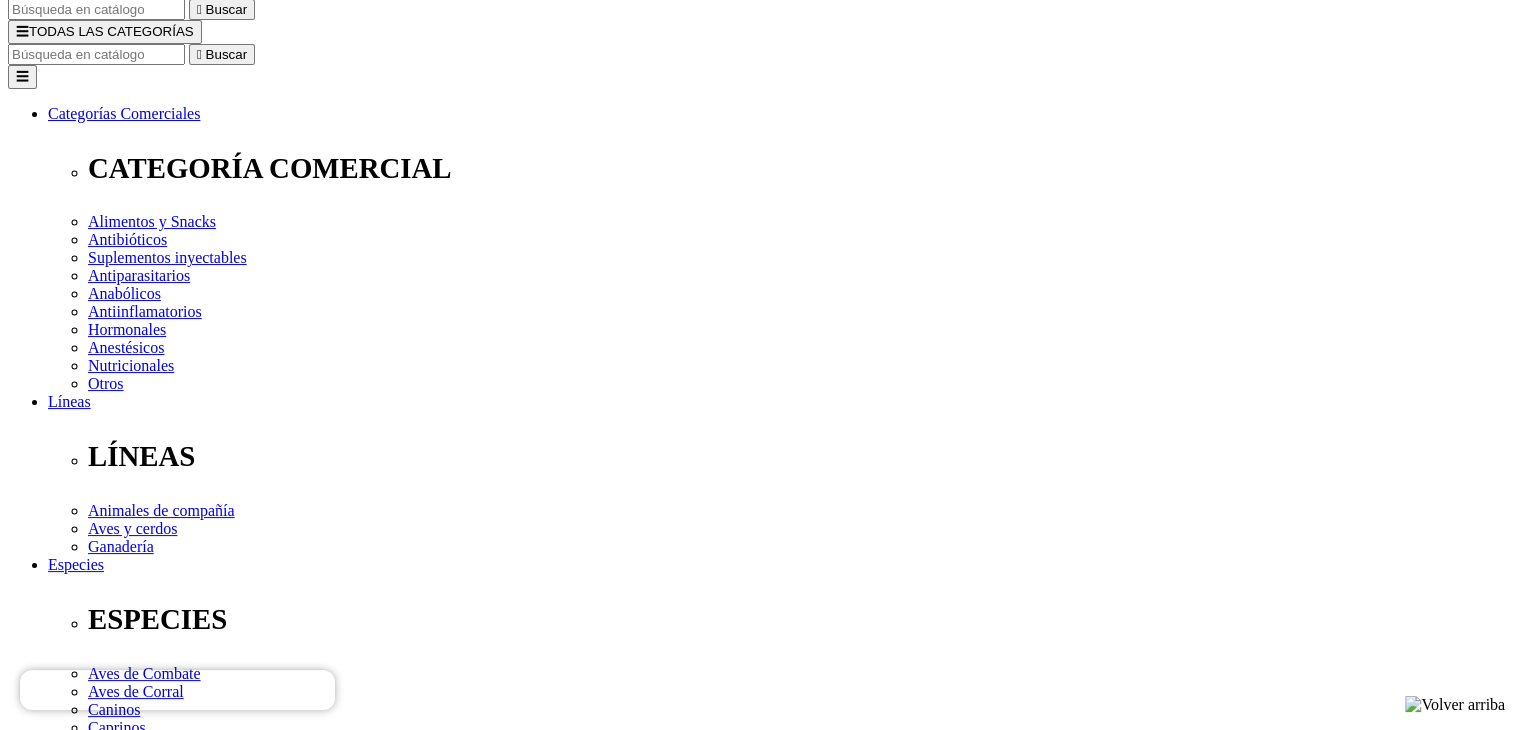 click on "Envio a domicilio
Lima hasta 3 días hábiles / Provincias hasta 6 días hábiles. Rango de entrega (8am - 9pm)
S/12.25." at bounding box center [19, 2950] 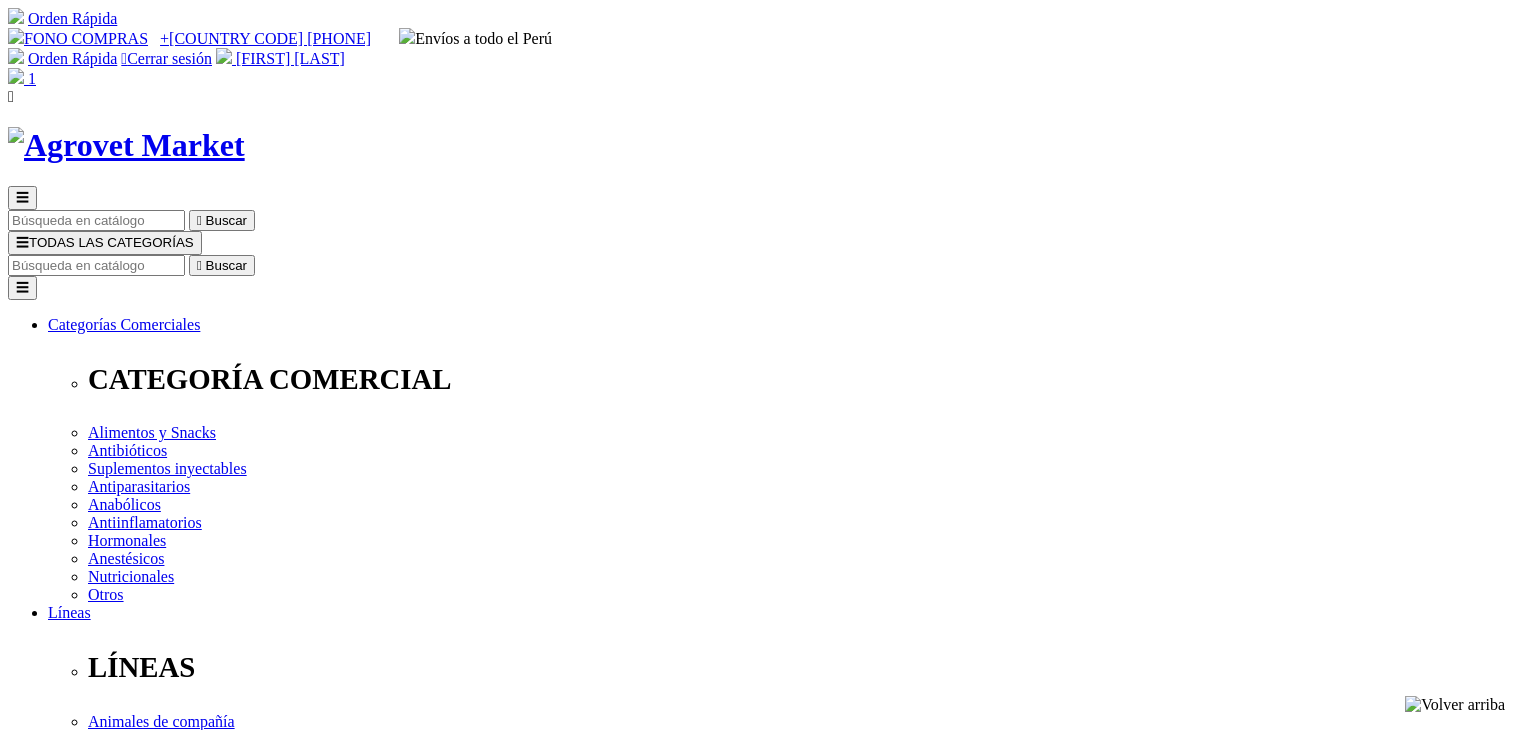 scroll, scrollTop: 0, scrollLeft: 0, axis: both 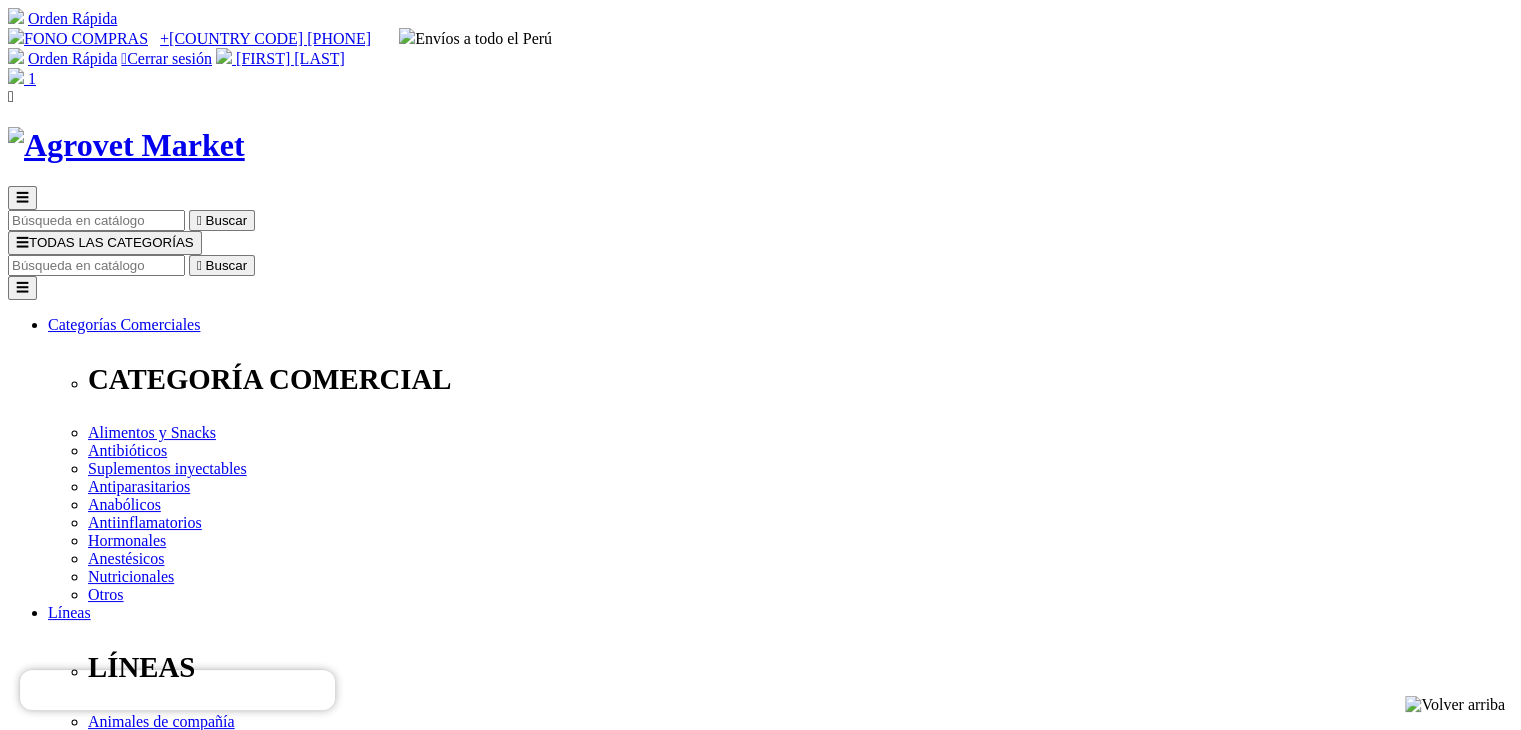 click on "-- por favor, seleccione --
[REGION]
[REGION]
[REGION]
[REGION]
[REGION]
[REGION]
[REGION]
[REGION]
[REGION]
[REGION]
[REGION]
[REGION]
[REGION]
[REGION]
[REGION]
[REGION]
[REGION]
[REGION]
[REGION]
[REGION]
[REGION]
[REGION]
[REGION]
[REGION]" at bounding box center [93, 2659] 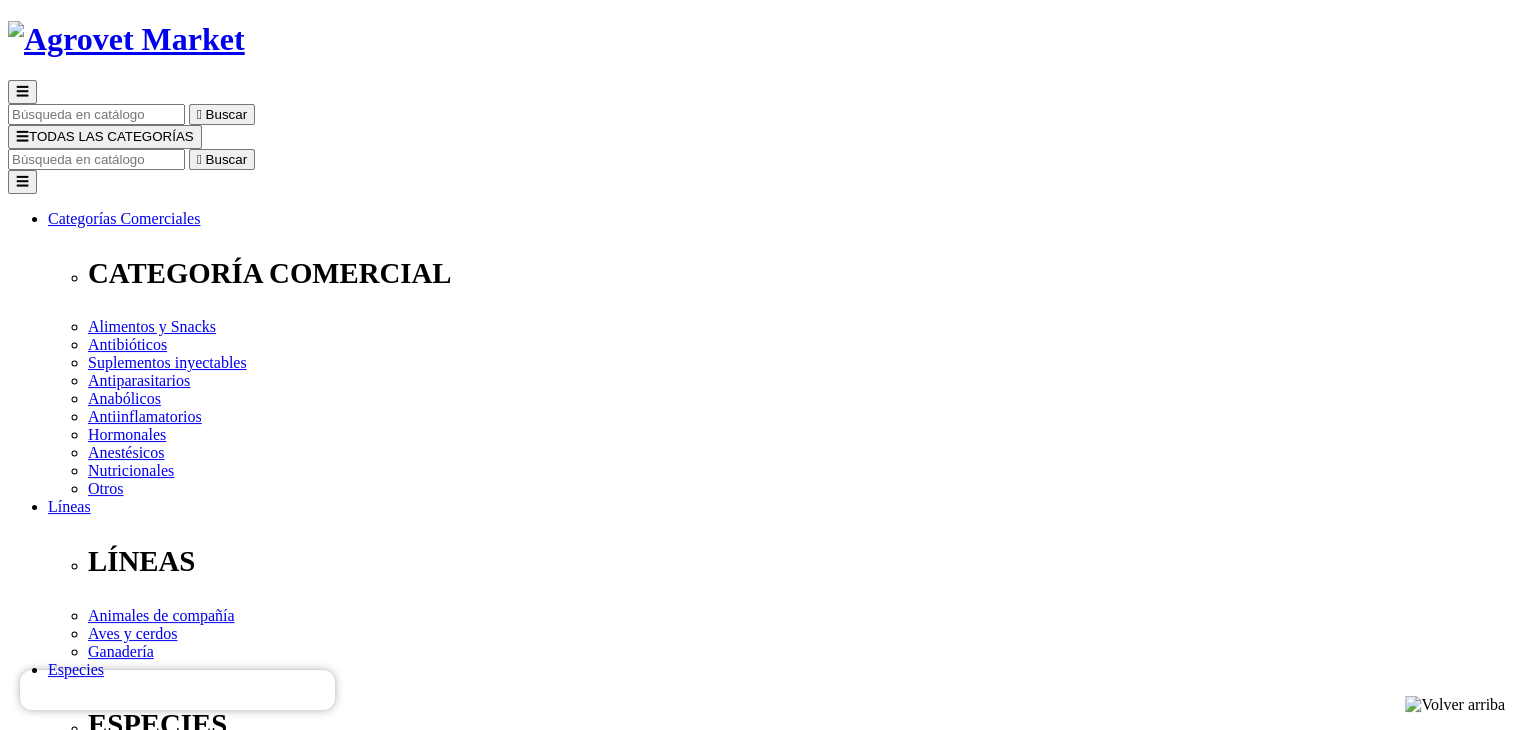 scroll, scrollTop: 107, scrollLeft: 0, axis: vertical 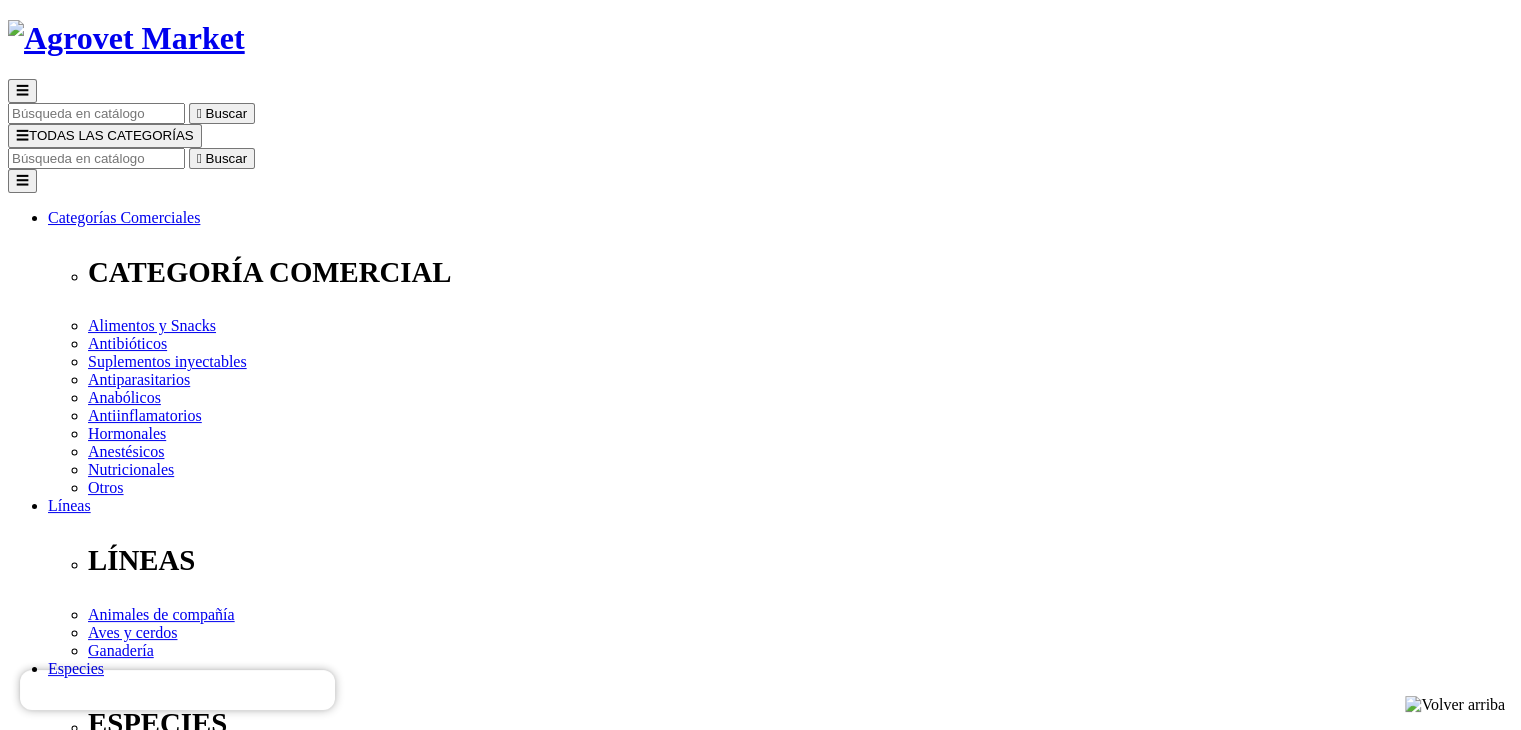 click on "[CITY] HUAURA LIMA" at bounding box center (93, 2589) 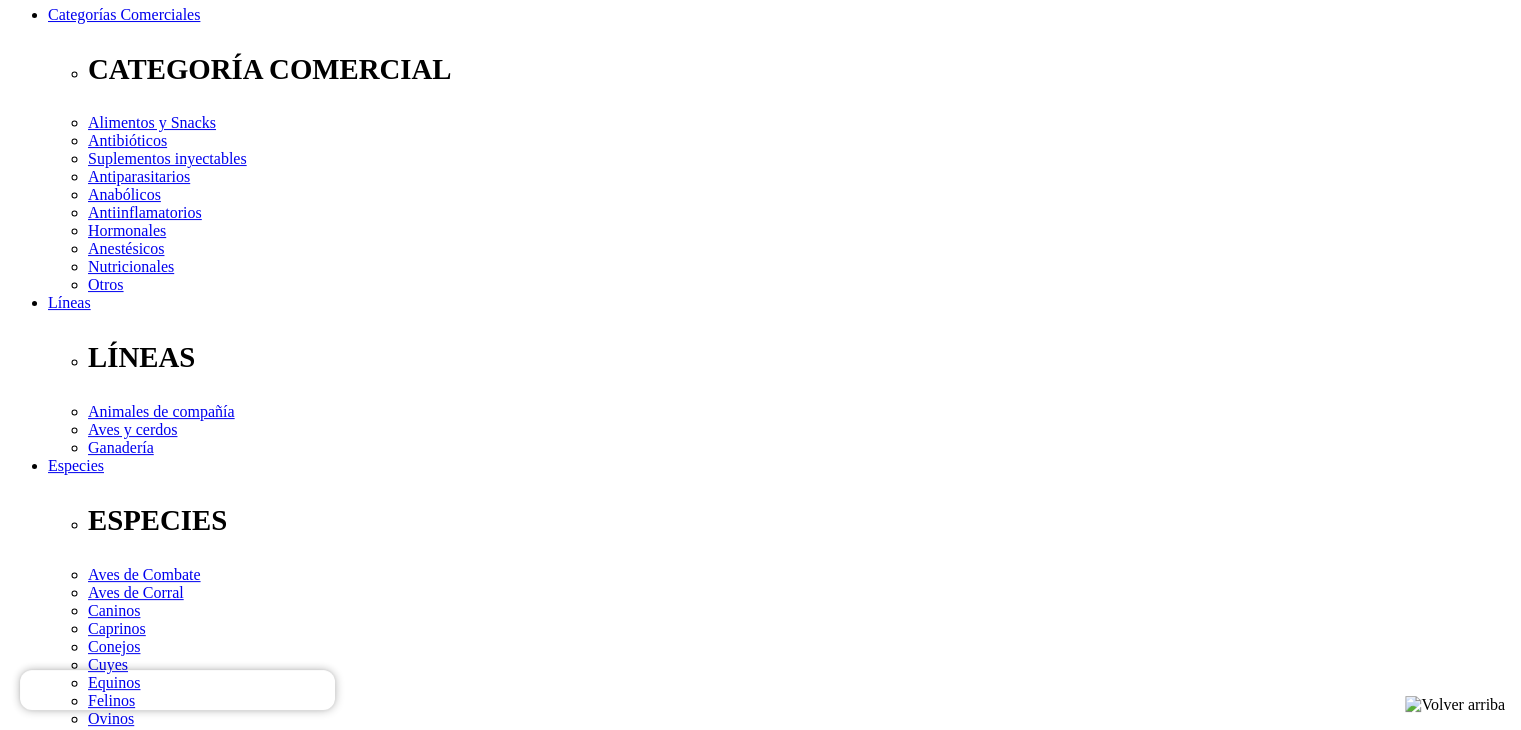 scroll, scrollTop: 311, scrollLeft: 0, axis: vertical 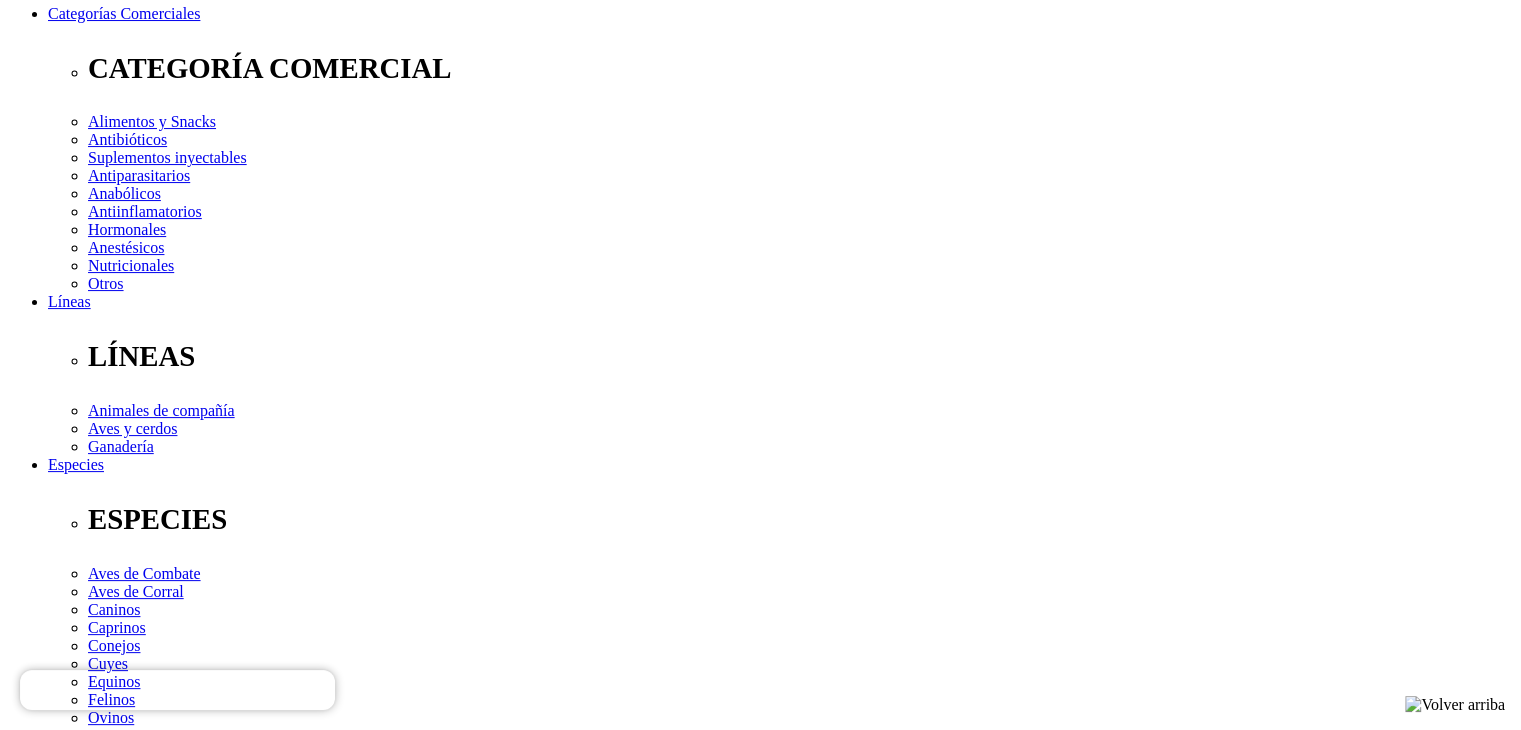 click at bounding box center [96, 2460] 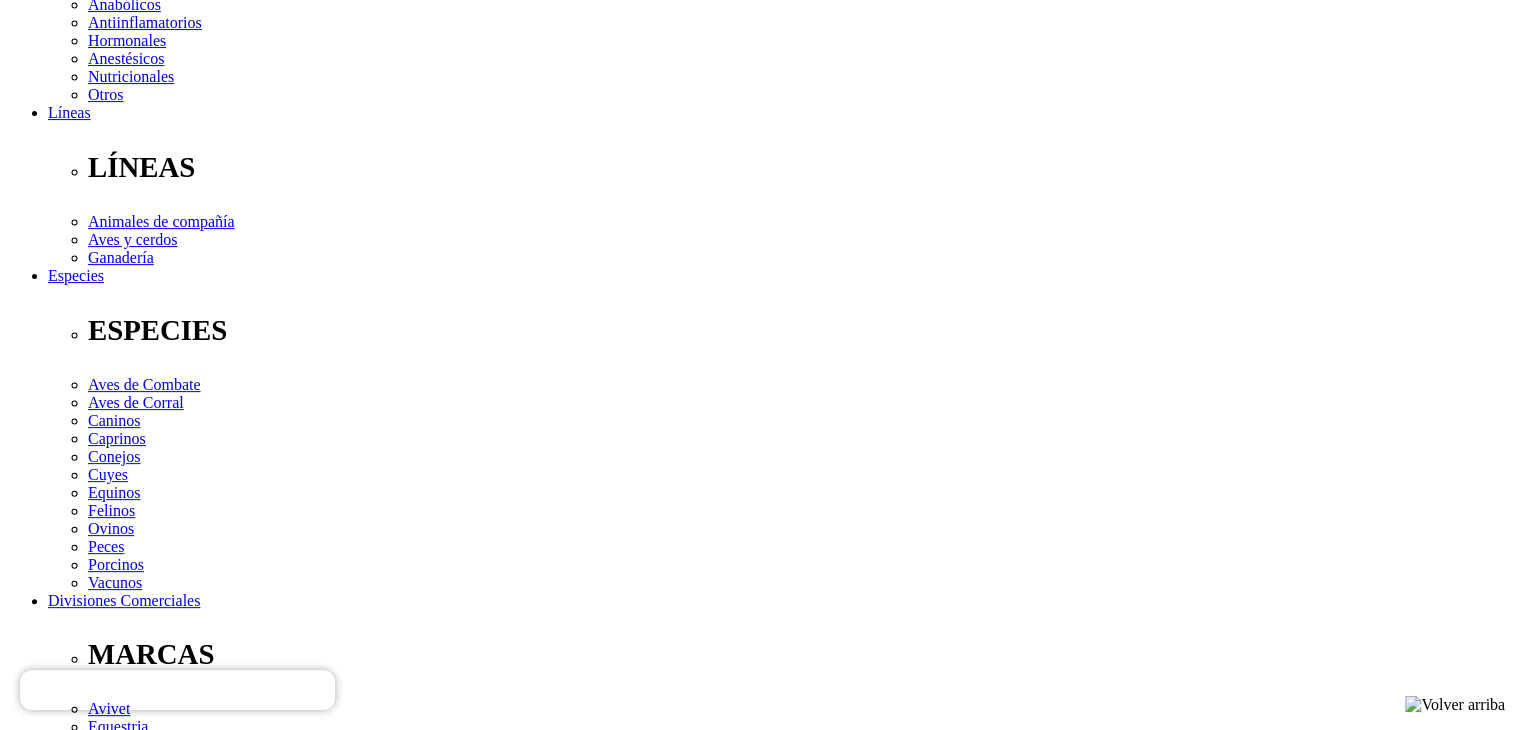 scroll, scrollTop: 506, scrollLeft: 0, axis: vertical 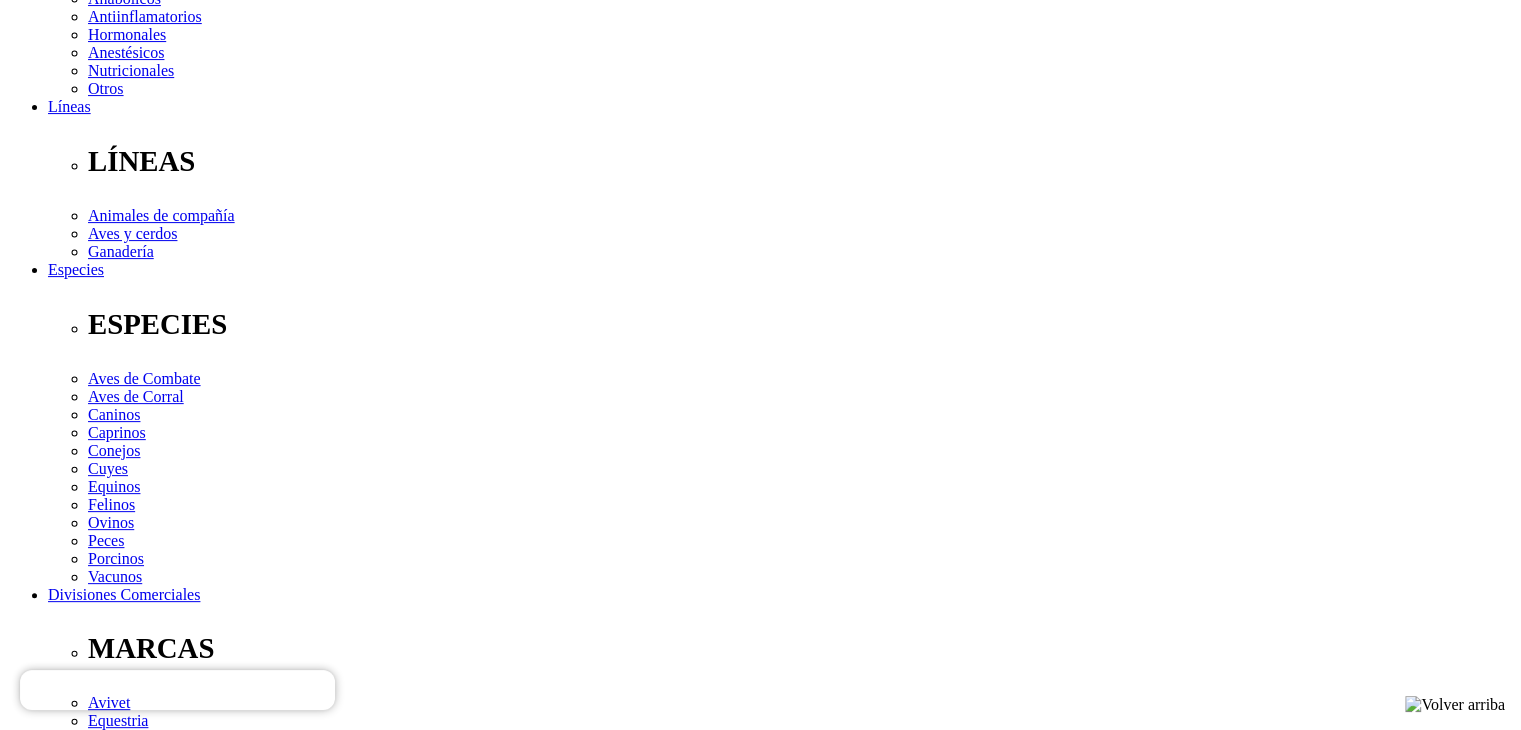 click on "Continuar" at bounding box center (45, 2460) 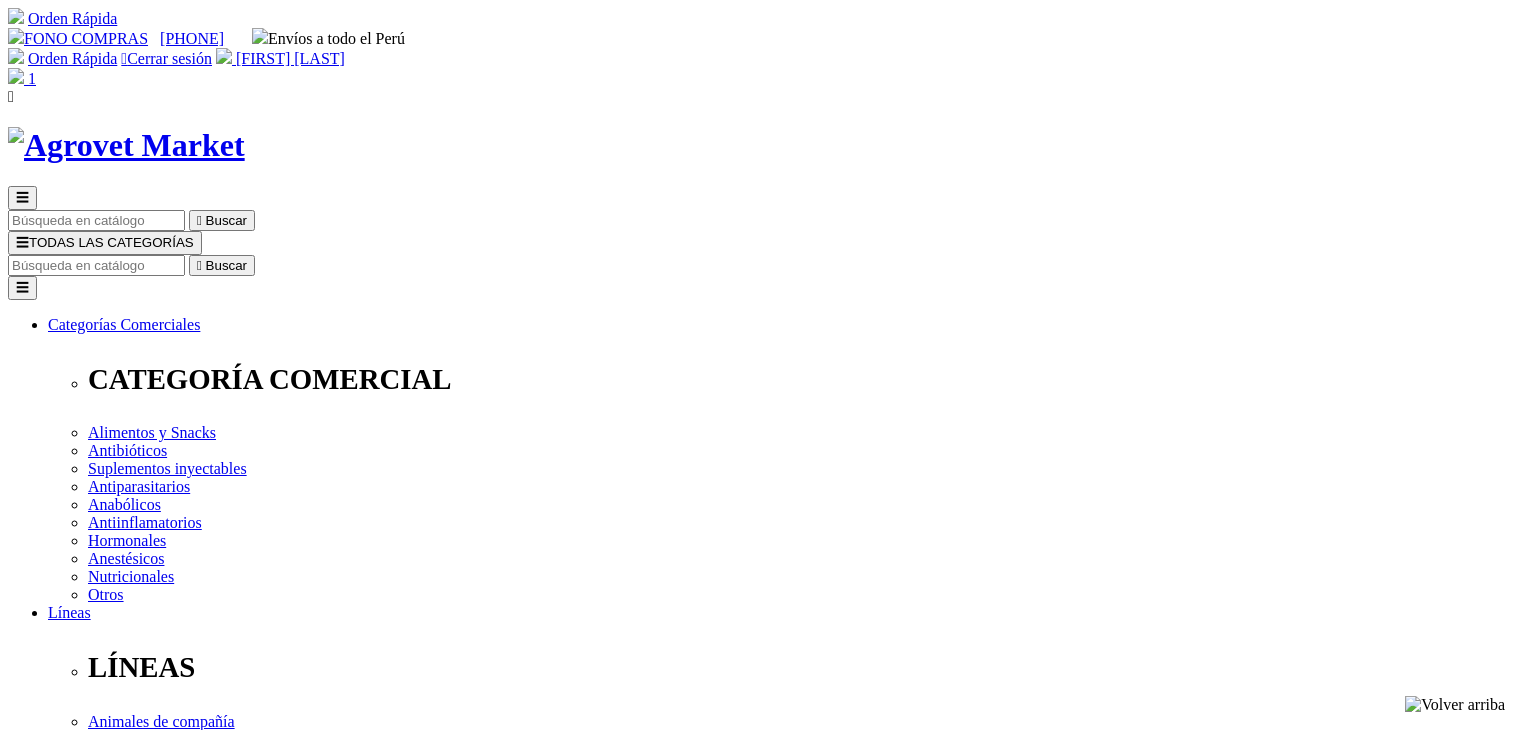 scroll, scrollTop: 0, scrollLeft: 0, axis: both 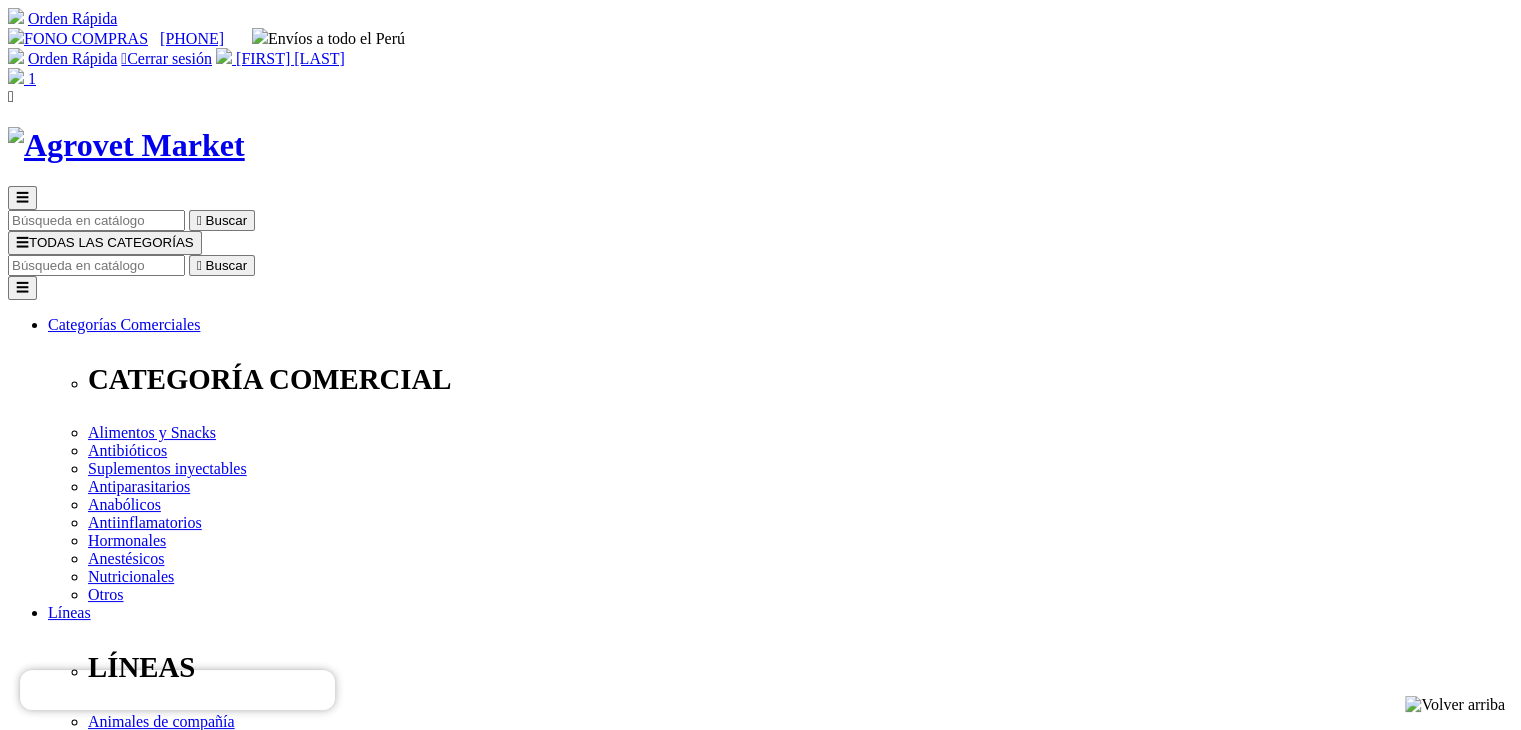 click on "mode_edit  Modificar" at bounding box center (173, 2567) 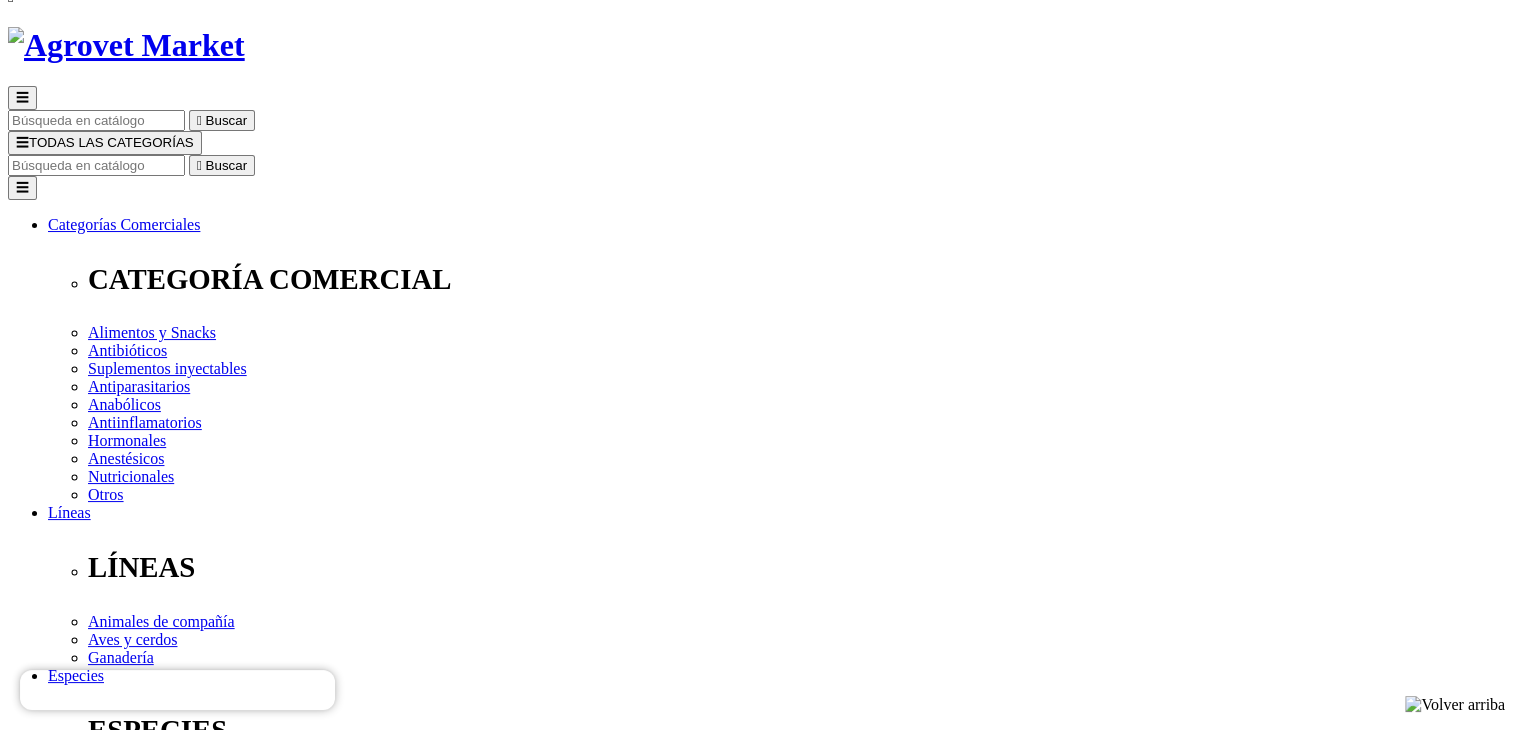 scroll, scrollTop: 100, scrollLeft: 0, axis: vertical 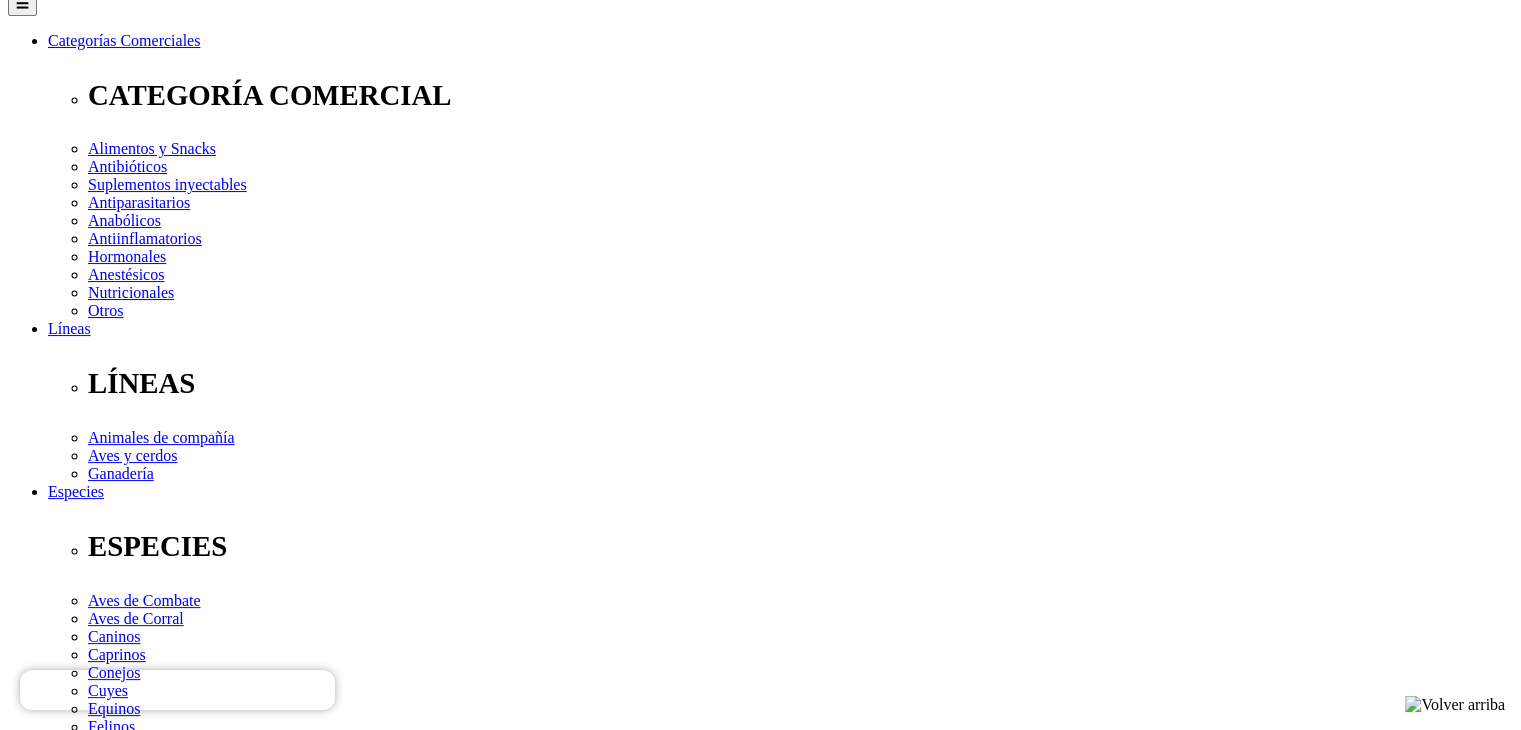 click on "Envio a domicilio
Lima hasta 3 días hábiles / Provincias hasta 6 días hábiles. Rango de entrega (8am - 9pm)
S/12.25." at bounding box center [19, 3005] 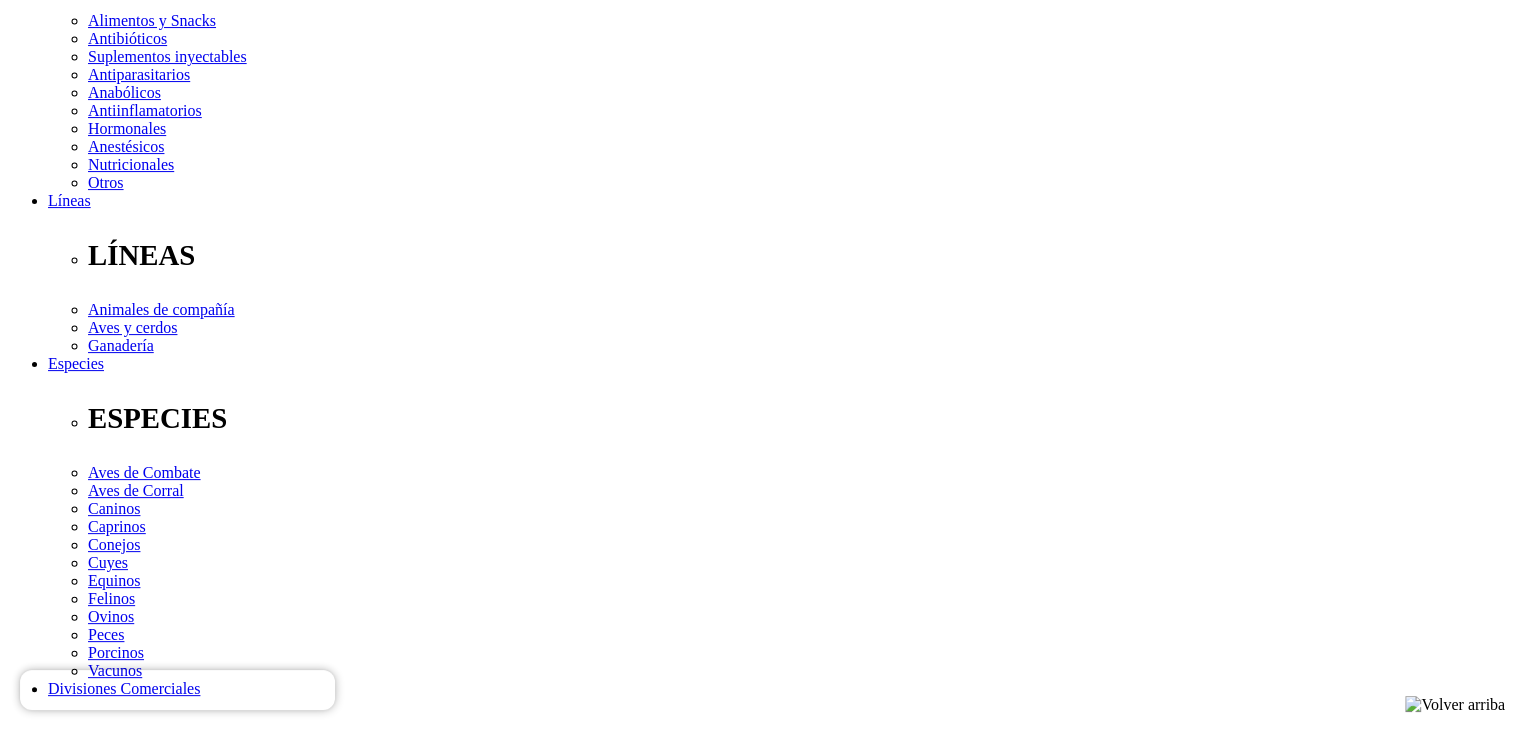 type on "Dejar en recepción a nombre de Rocío Tataje" 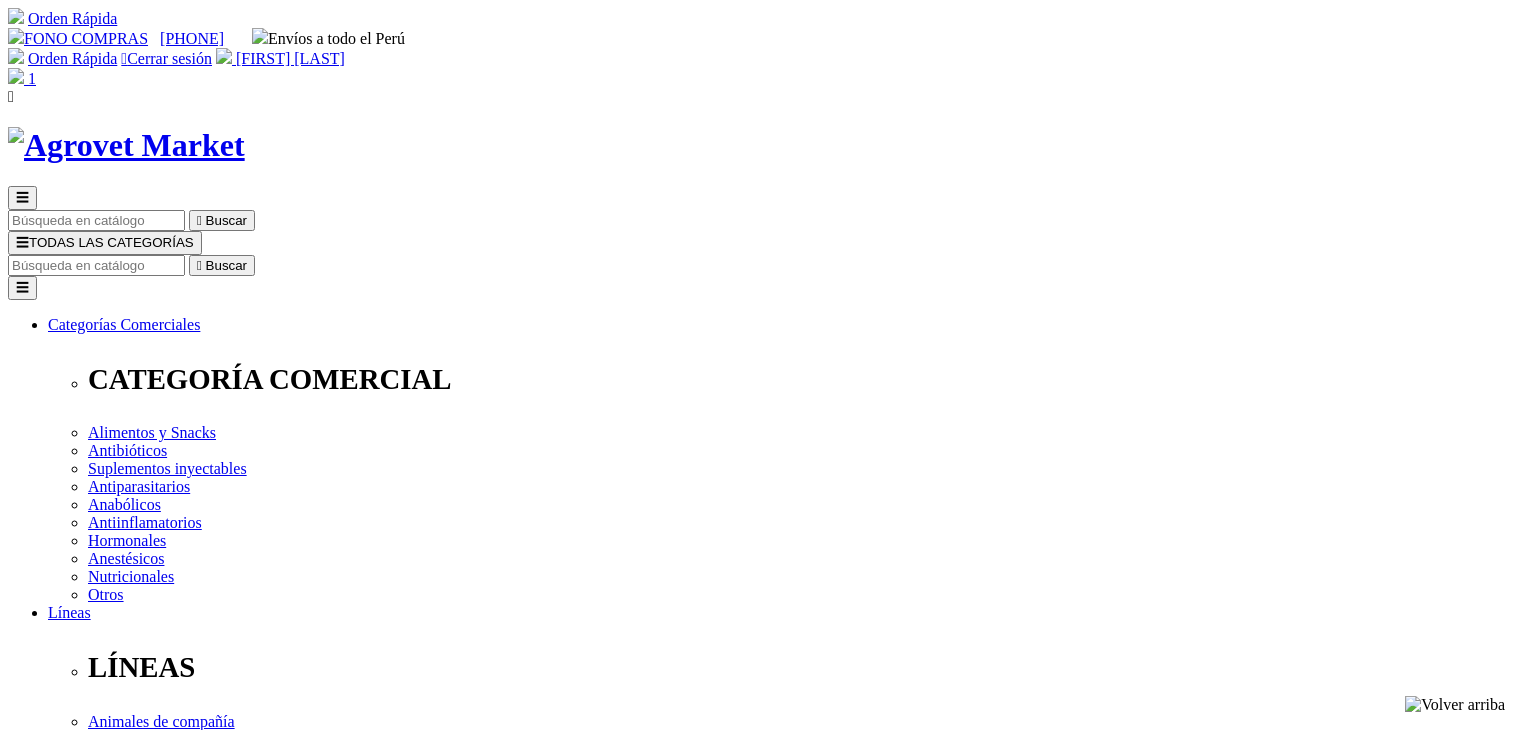 scroll, scrollTop: 0, scrollLeft: 0, axis: both 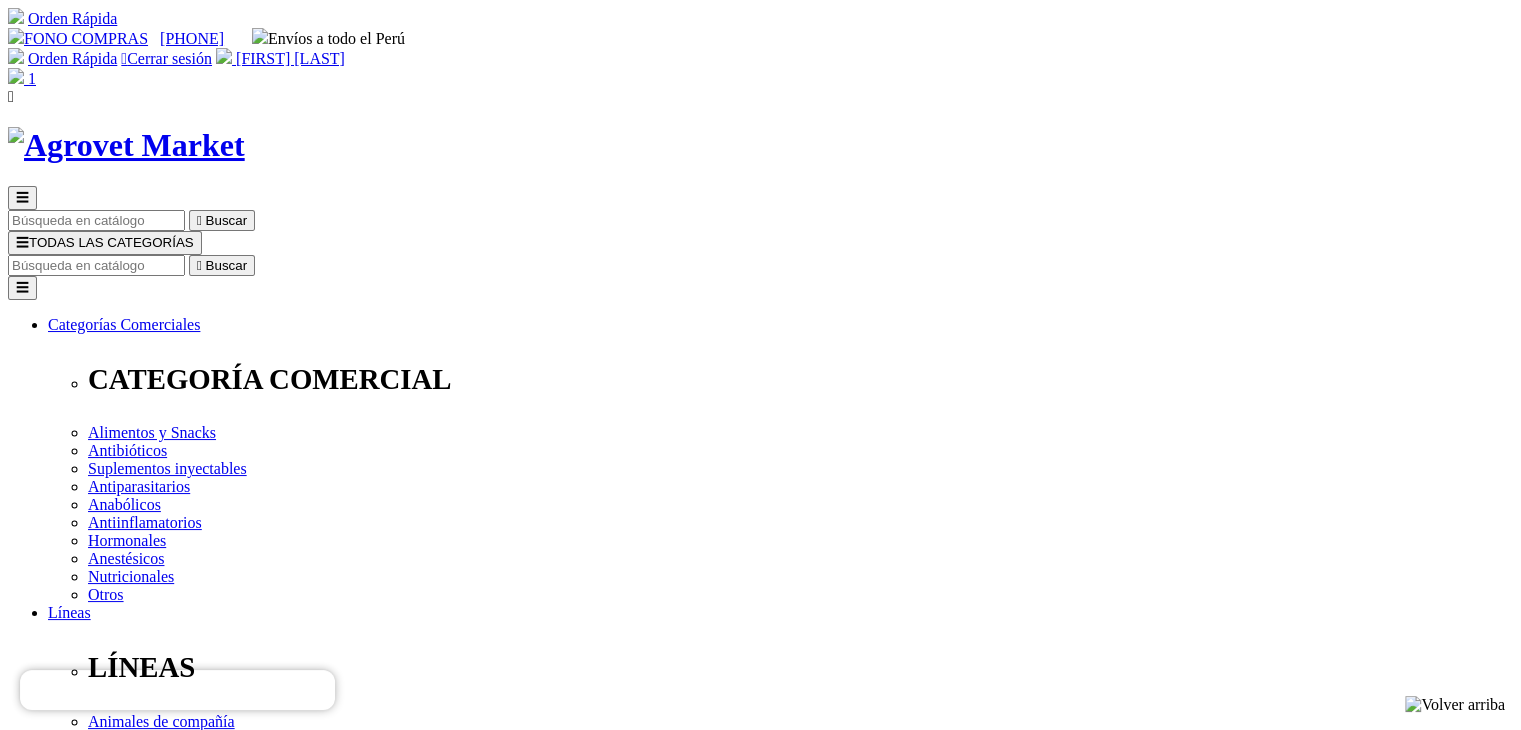 click on "Quiero pagar con Mercado Pago sin costo adicional." at bounding box center [19, 3680] 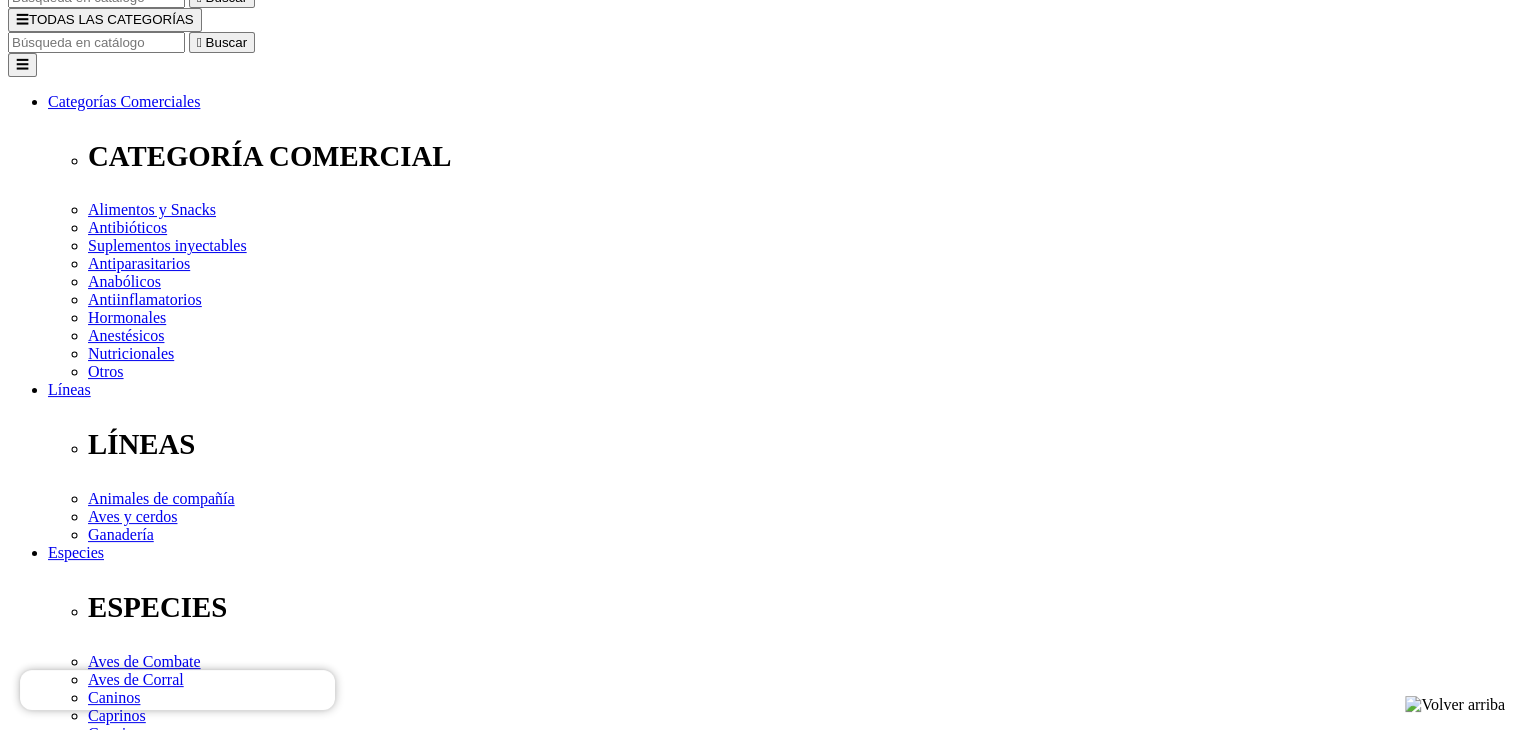 scroll, scrollTop: 224, scrollLeft: 0, axis: vertical 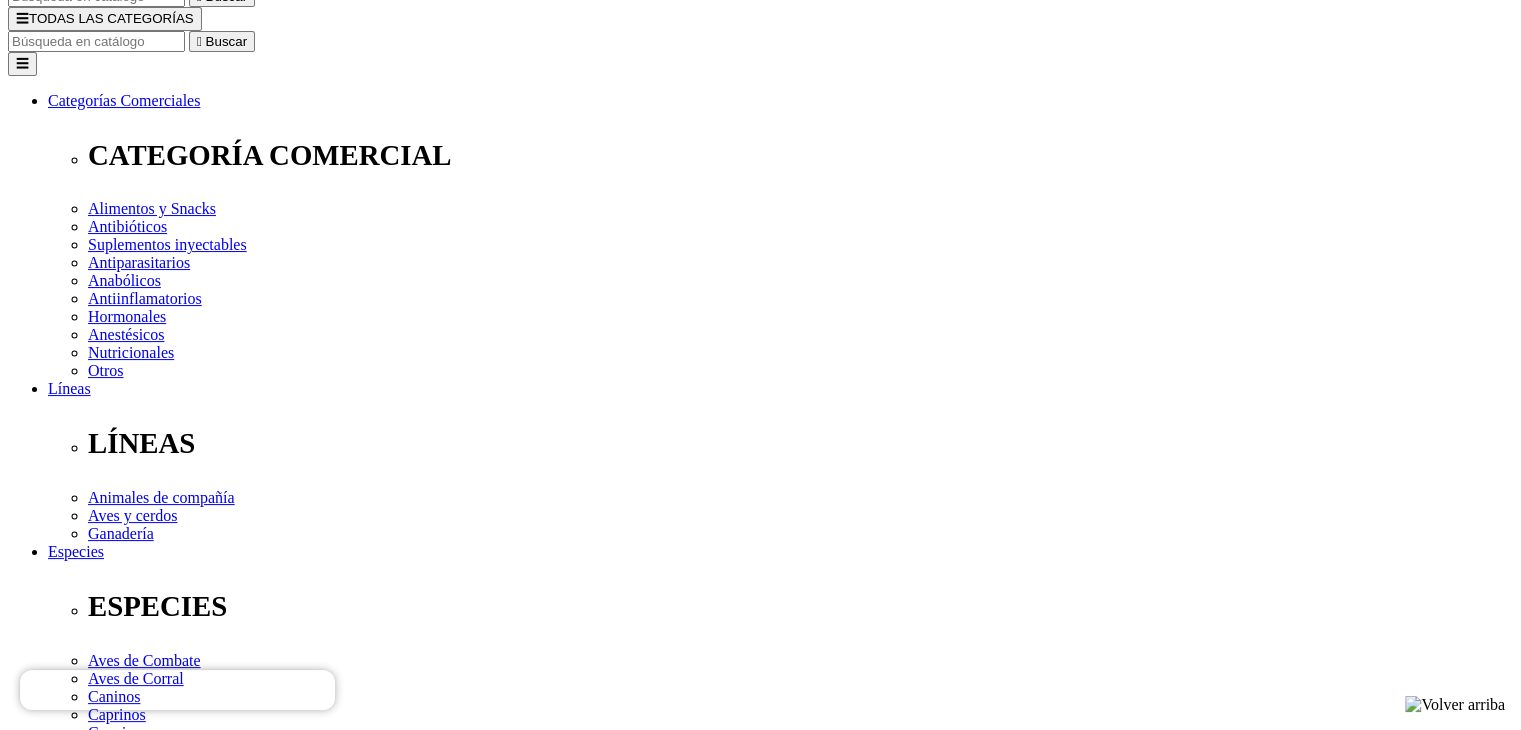 click on "Estoy de acuerdo con los  términos del servicio  y los acepto sin reservas." at bounding box center (58, 3999) 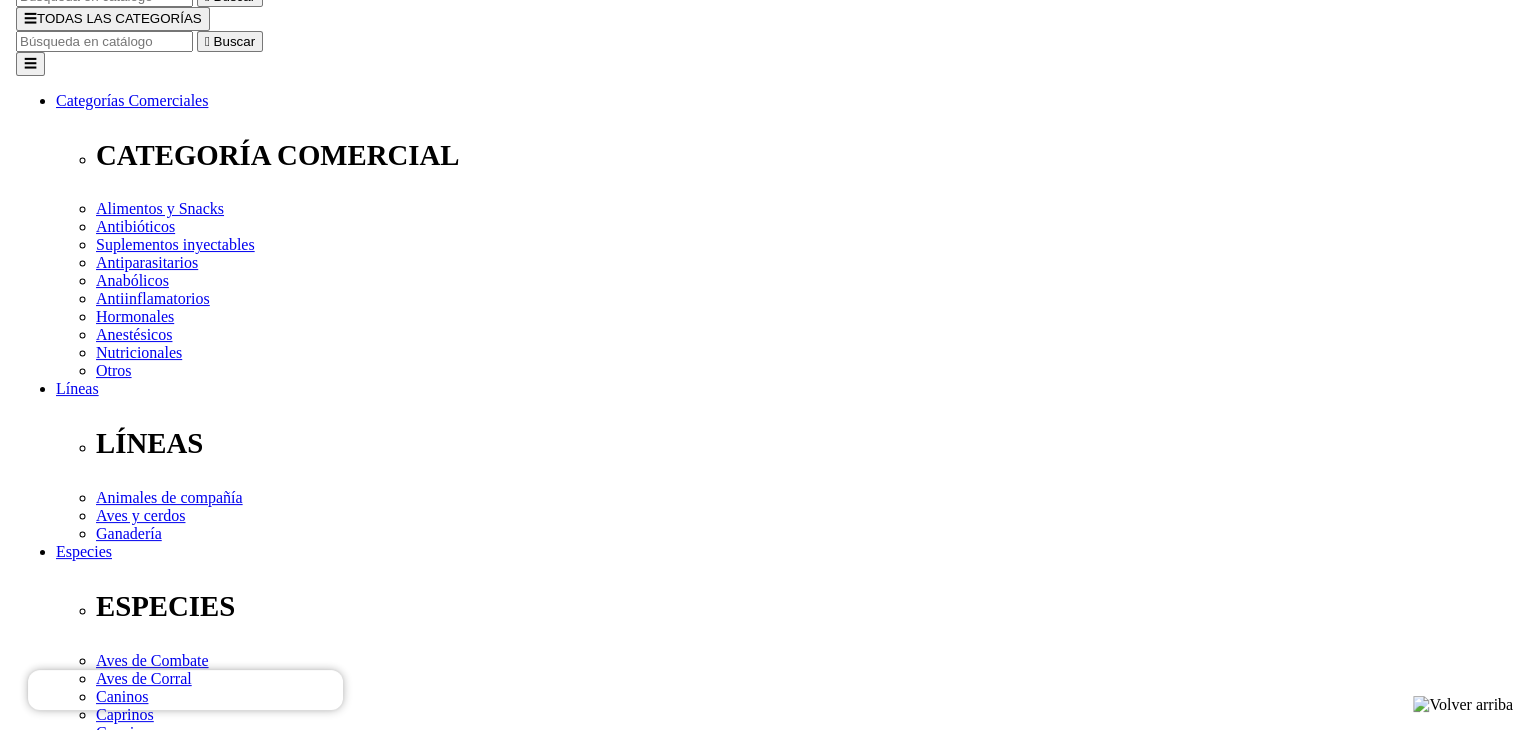 scroll, scrollTop: 308, scrollLeft: 0, axis: vertical 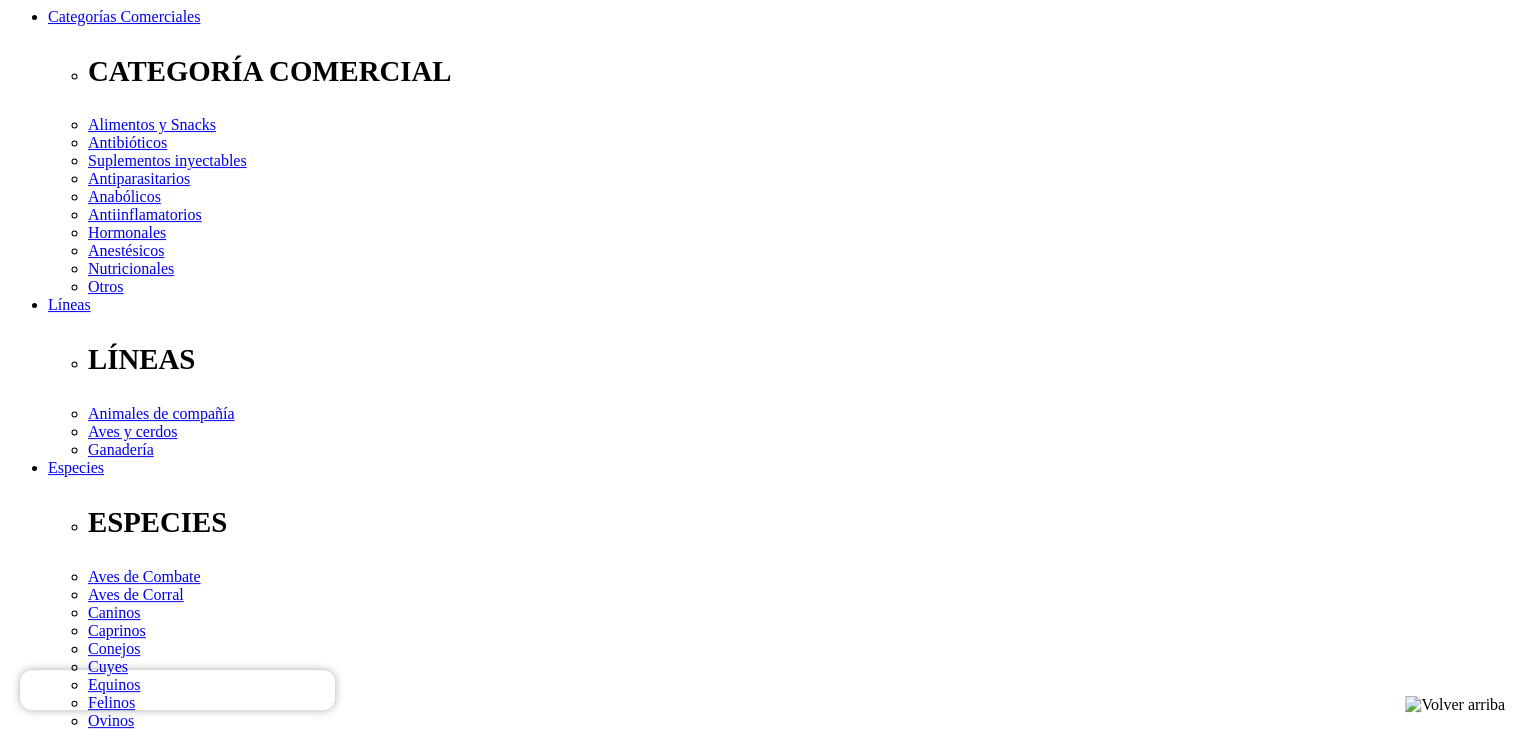 click on "Pagar" at bounding box center (34, 3970) 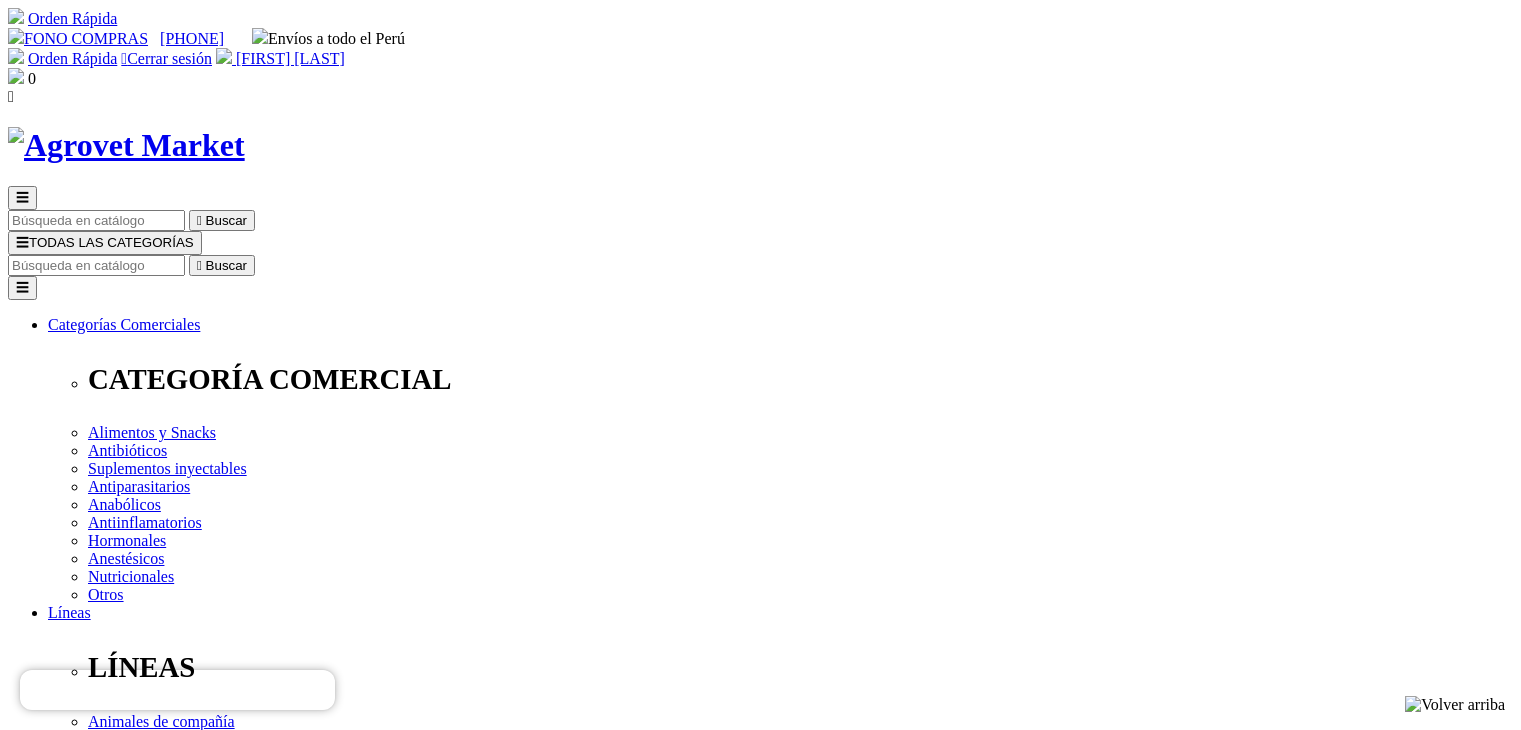 scroll, scrollTop: 0, scrollLeft: 0, axis: both 